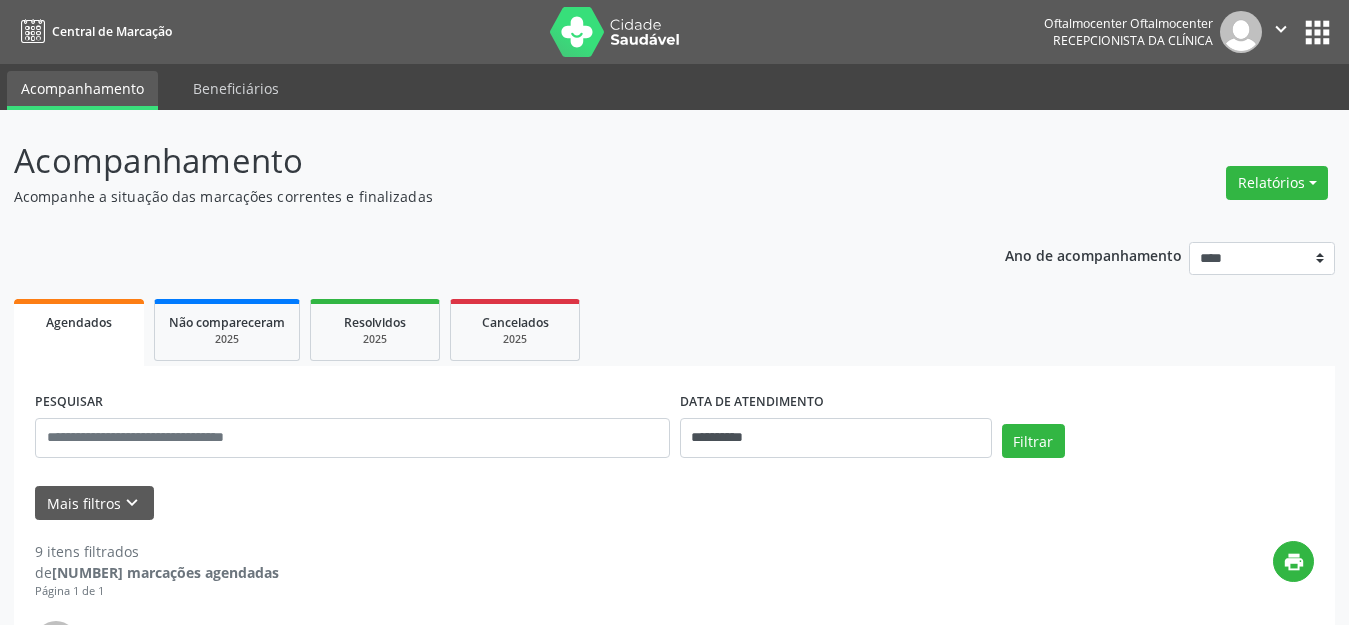 scroll, scrollTop: 0, scrollLeft: 0, axis: both 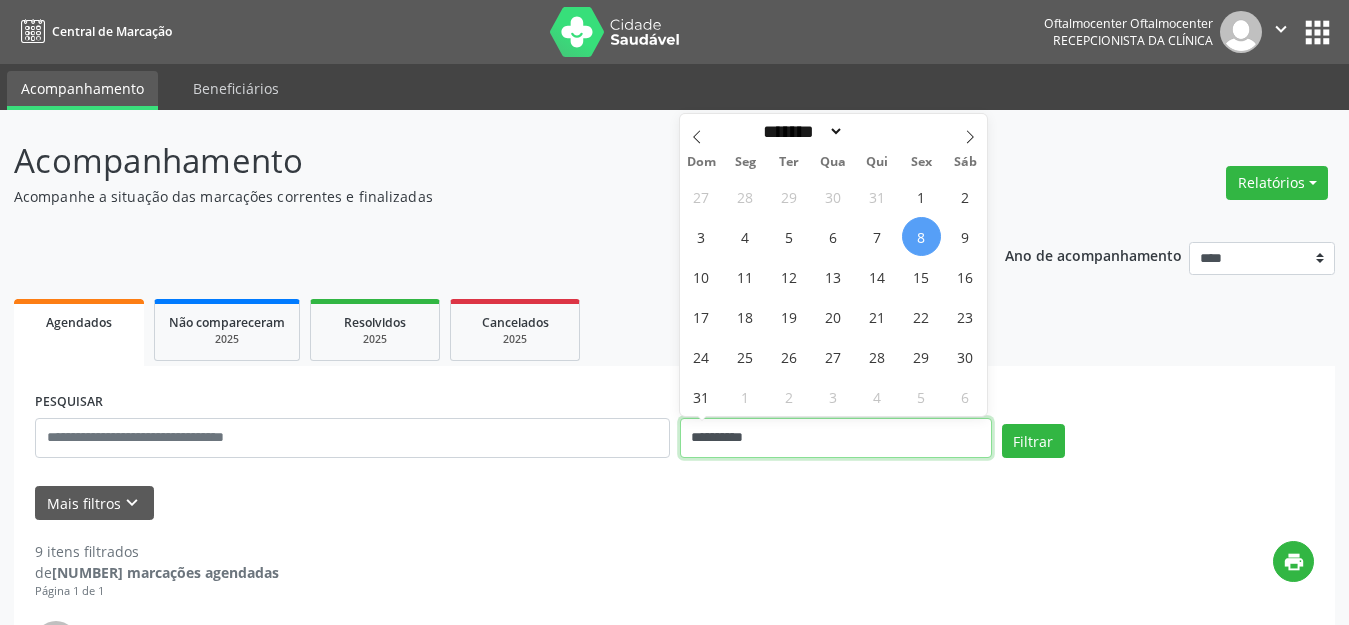 click on "**********" at bounding box center (836, 438) 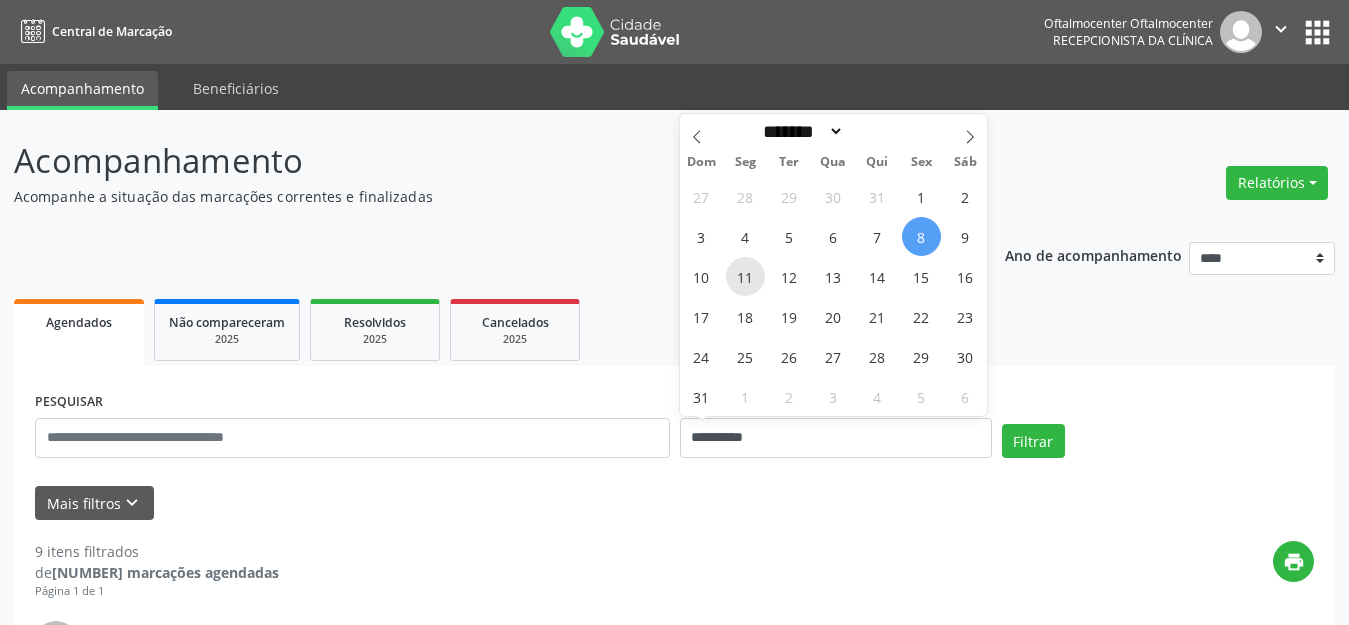 click on "11" at bounding box center (745, 276) 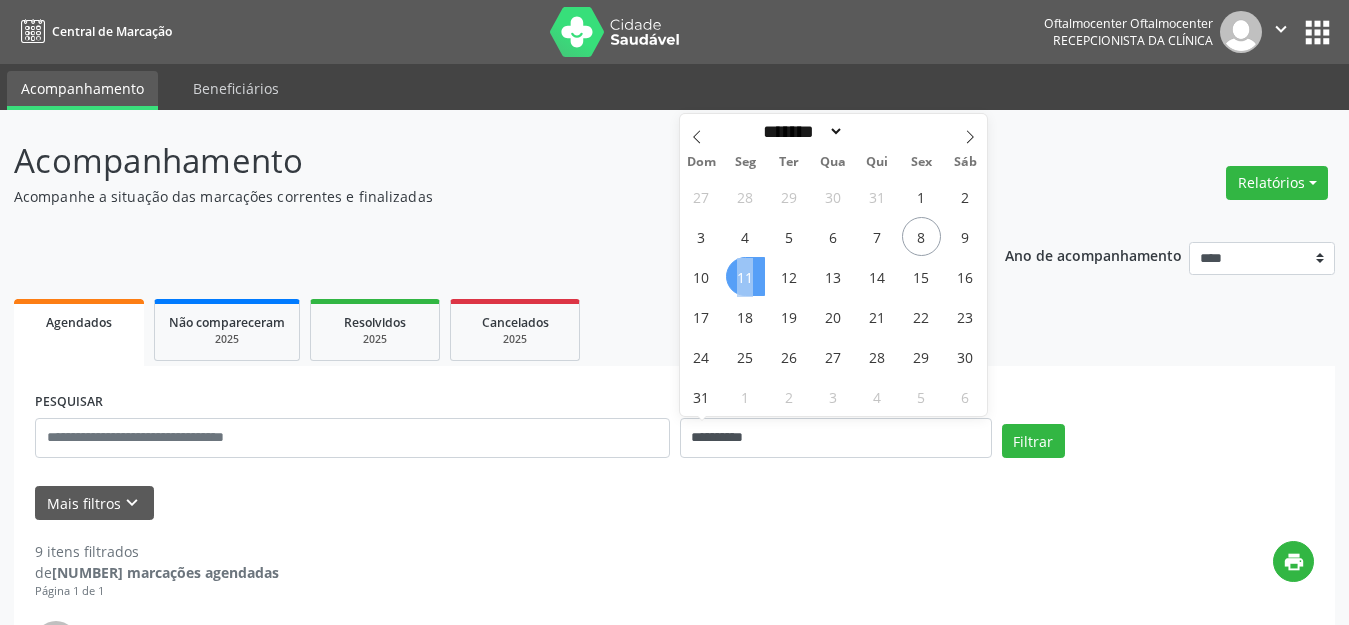 click on "11" at bounding box center [745, 276] 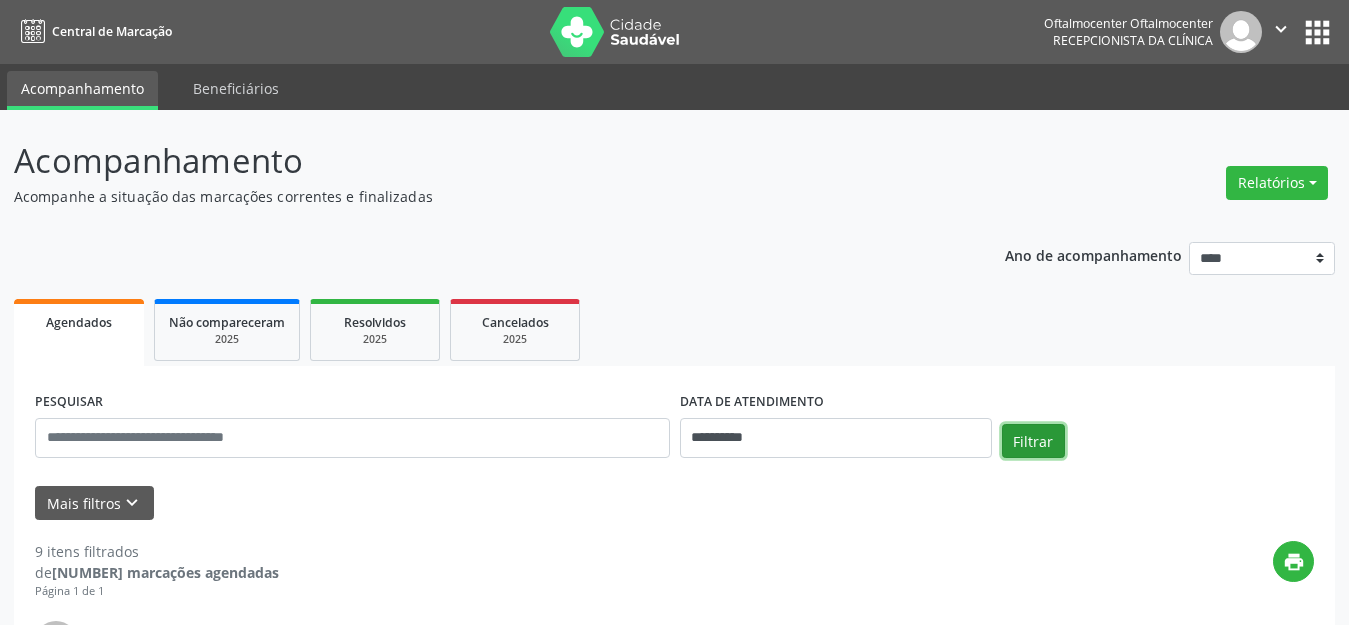 click on "Filtrar" at bounding box center [1033, 441] 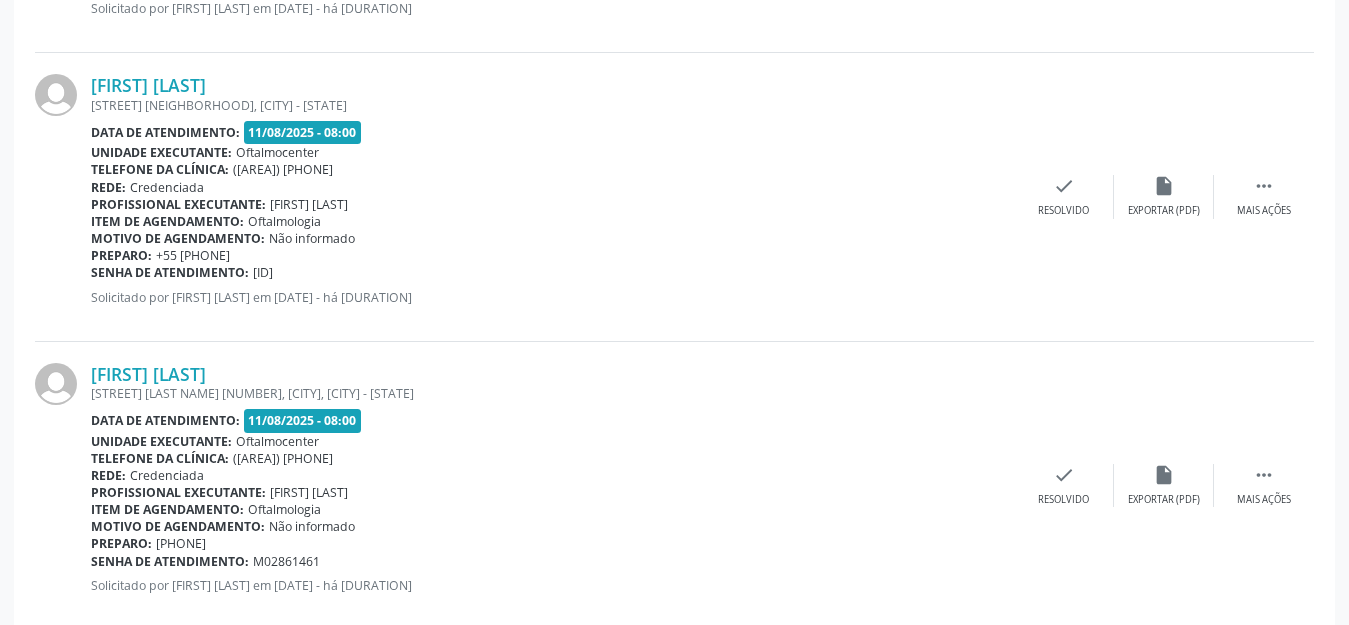 scroll, scrollTop: 800, scrollLeft: 0, axis: vertical 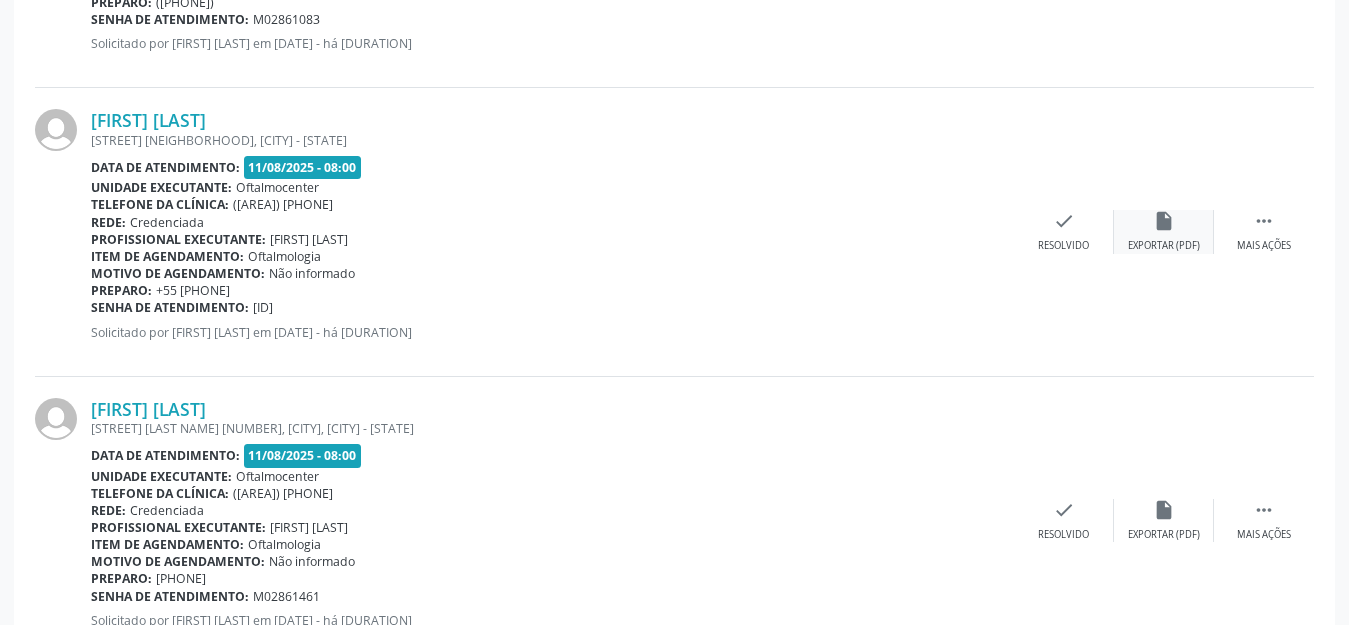 click on "insert_drive_file" at bounding box center (1164, 221) 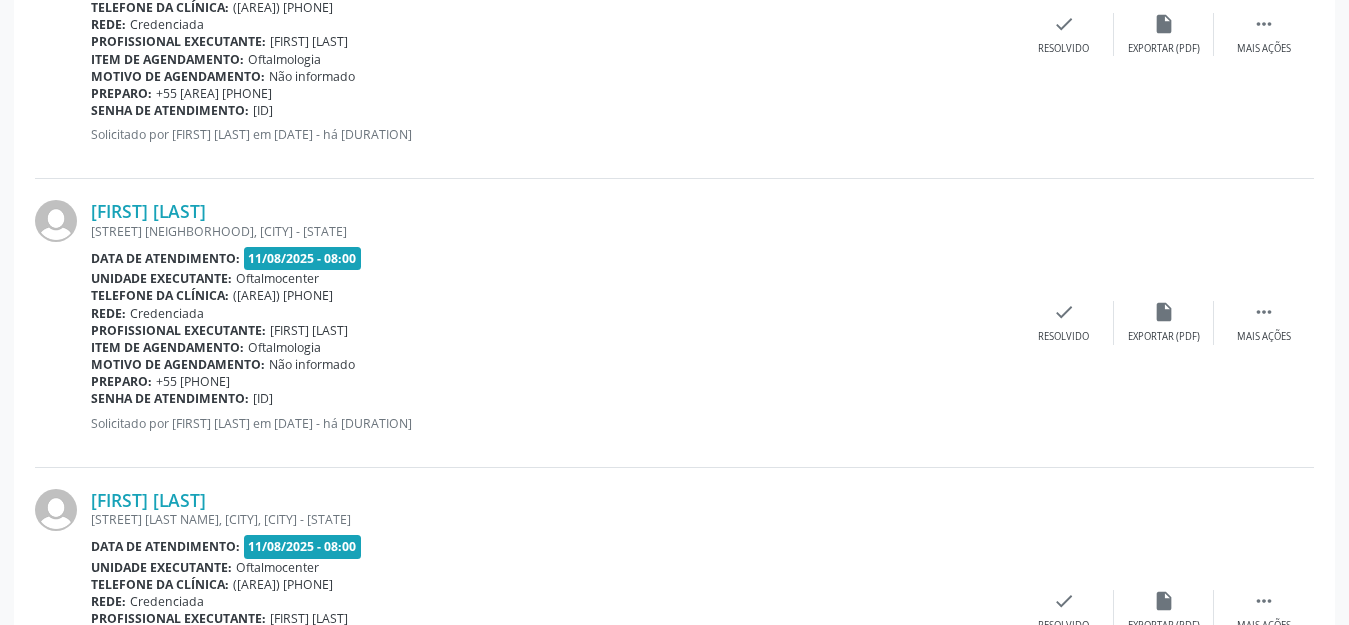 scroll, scrollTop: 1900, scrollLeft: 0, axis: vertical 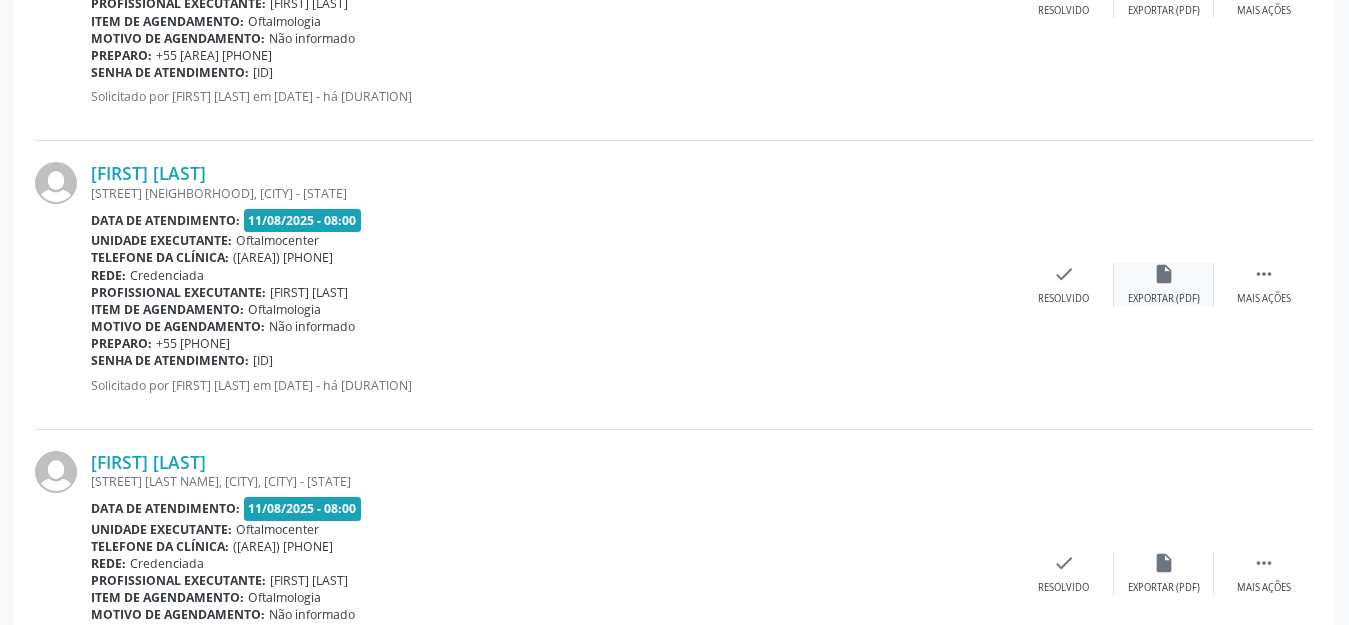 click on "insert_drive_file" at bounding box center (1164, 274) 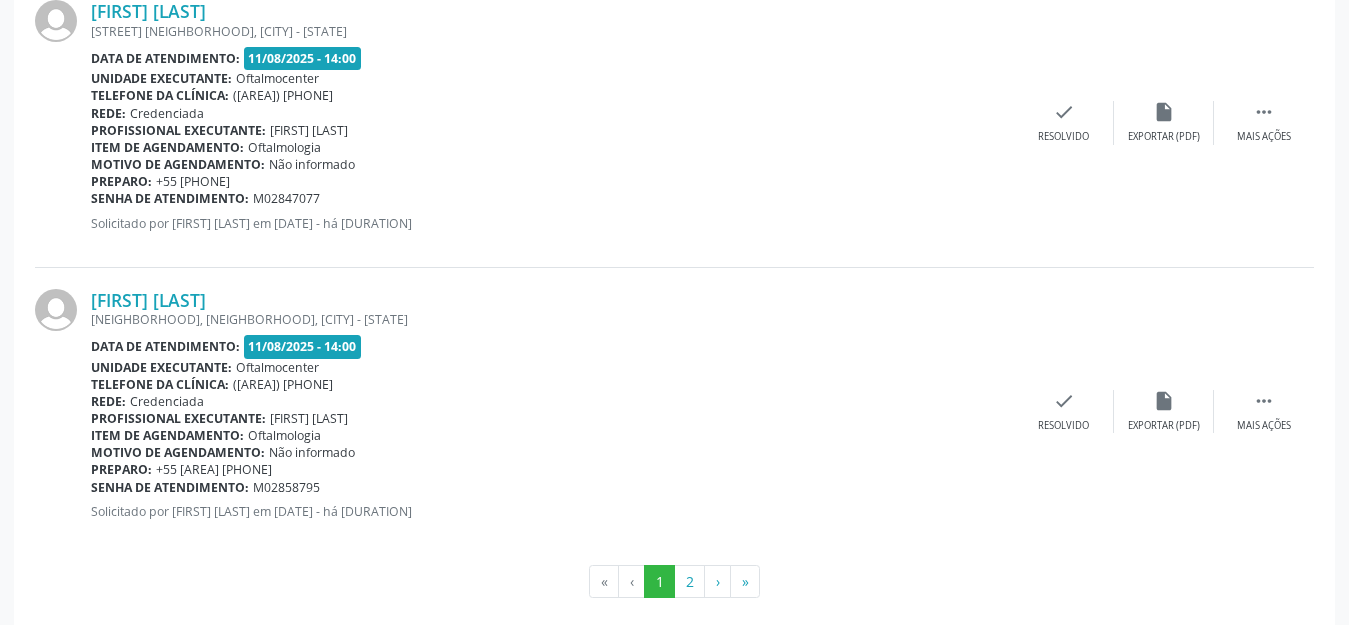 scroll, scrollTop: 4388, scrollLeft: 0, axis: vertical 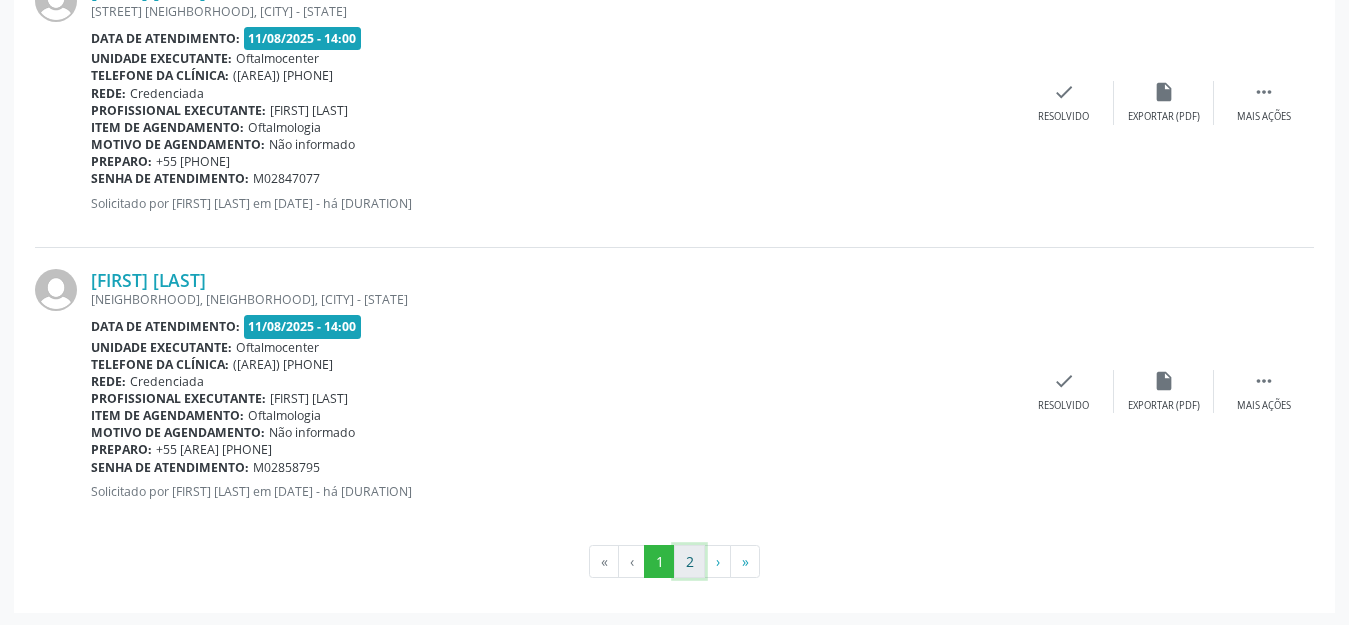 click on "2" at bounding box center (689, 562) 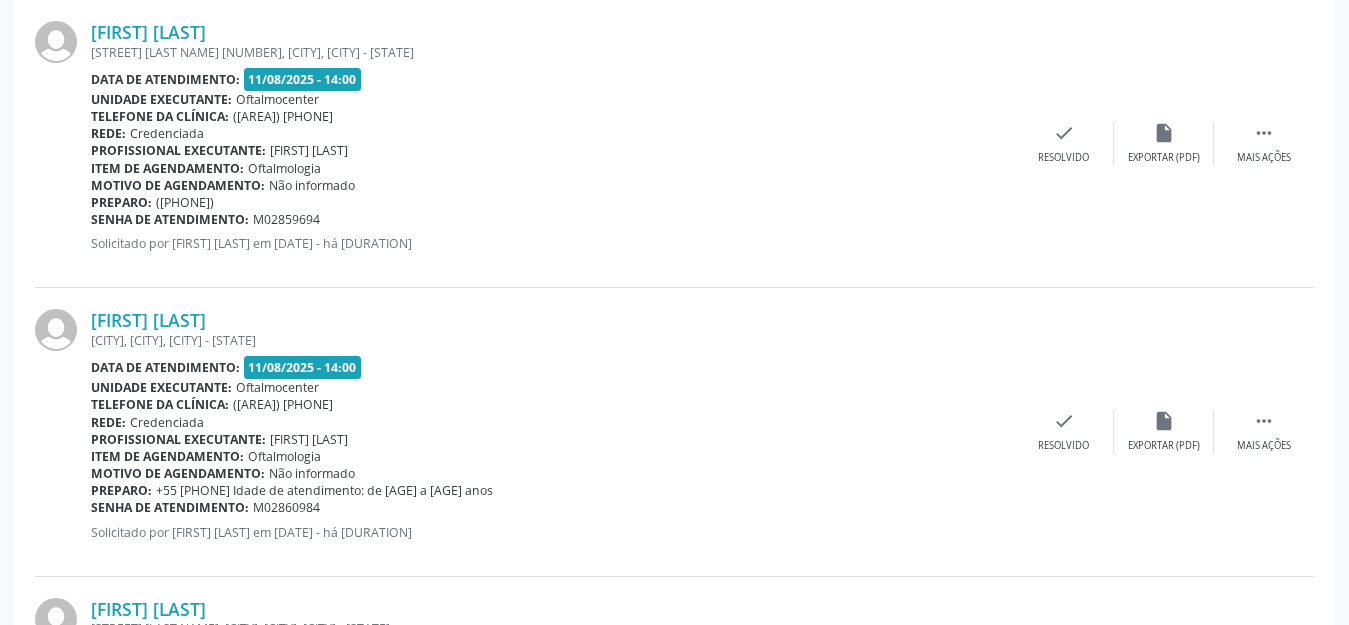 scroll, scrollTop: 0, scrollLeft: 0, axis: both 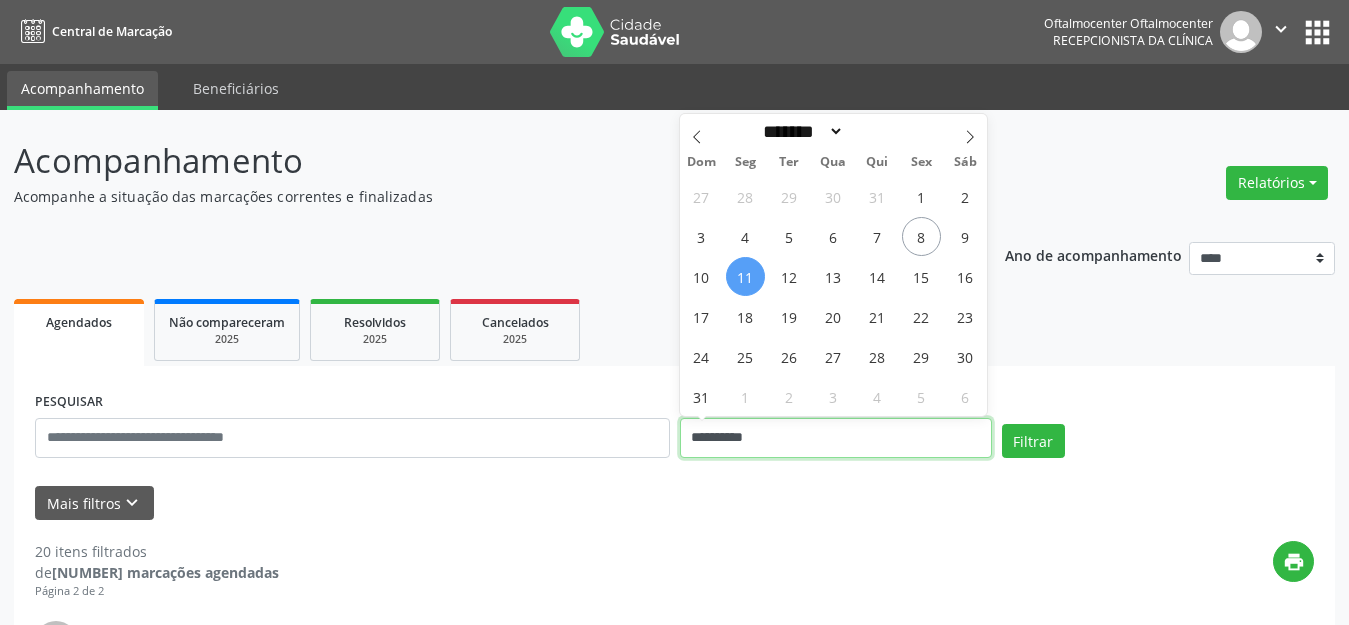 drag, startPoint x: 783, startPoint y: 443, endPoint x: 767, endPoint y: 436, distance: 17.464249 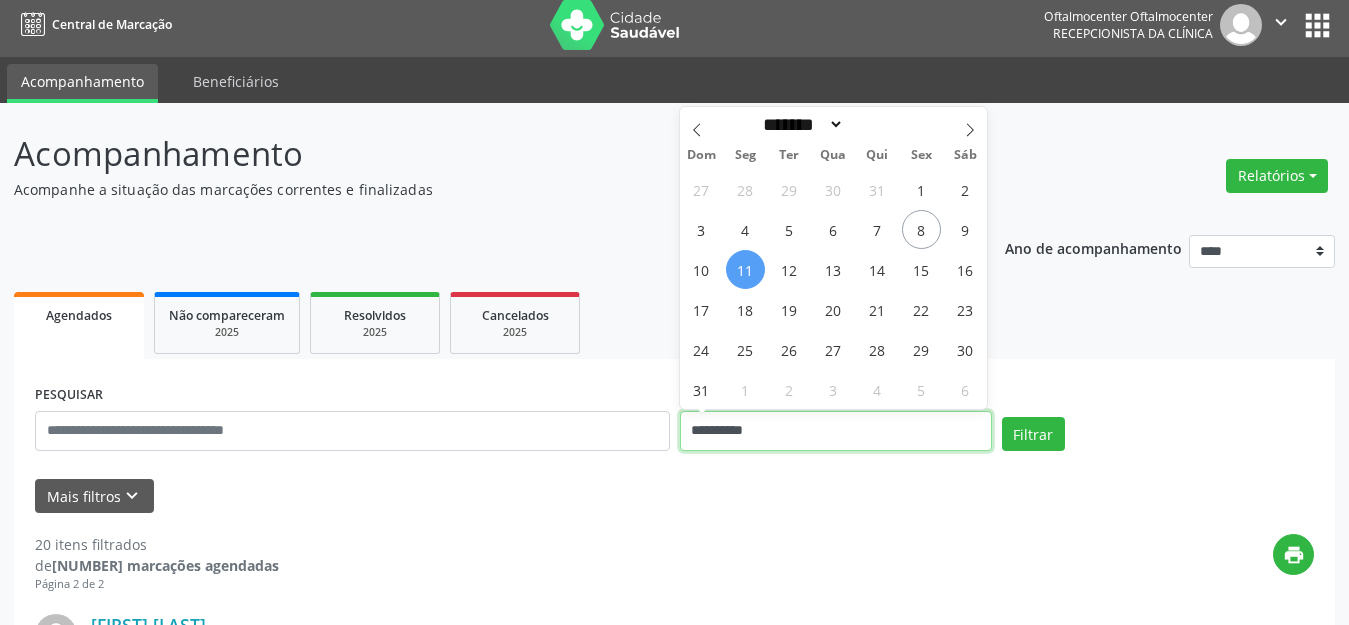 scroll, scrollTop: 0, scrollLeft: 0, axis: both 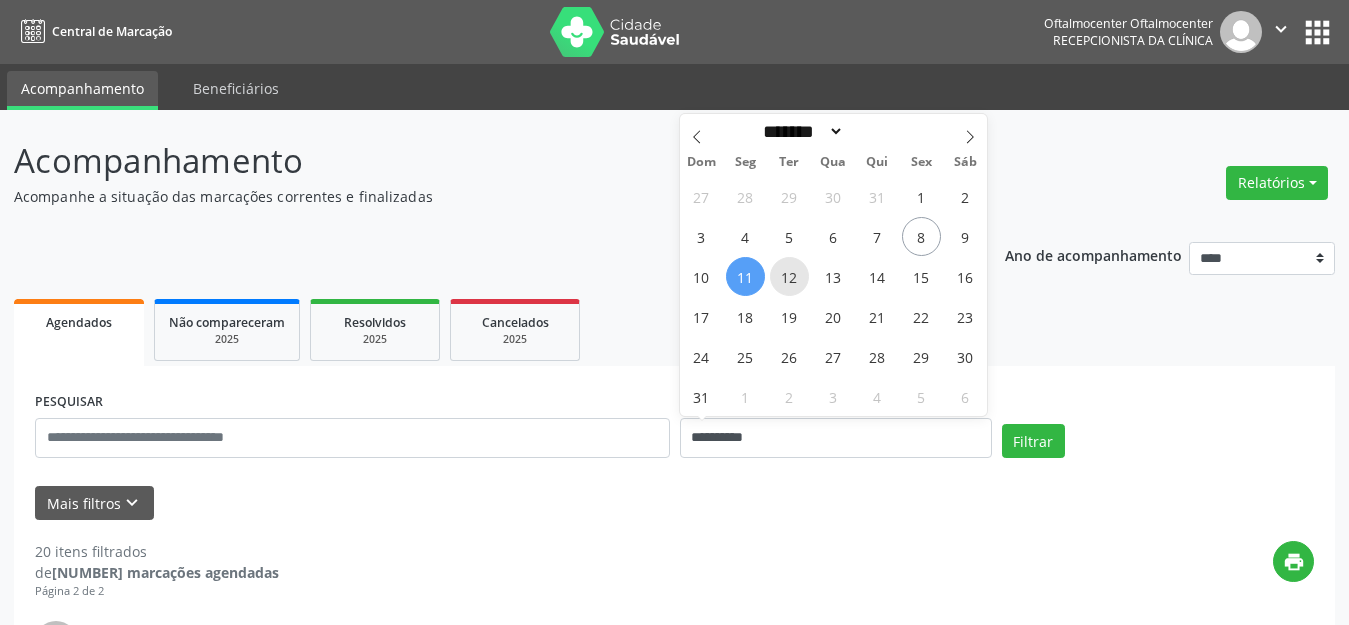 click on "12" at bounding box center (789, 276) 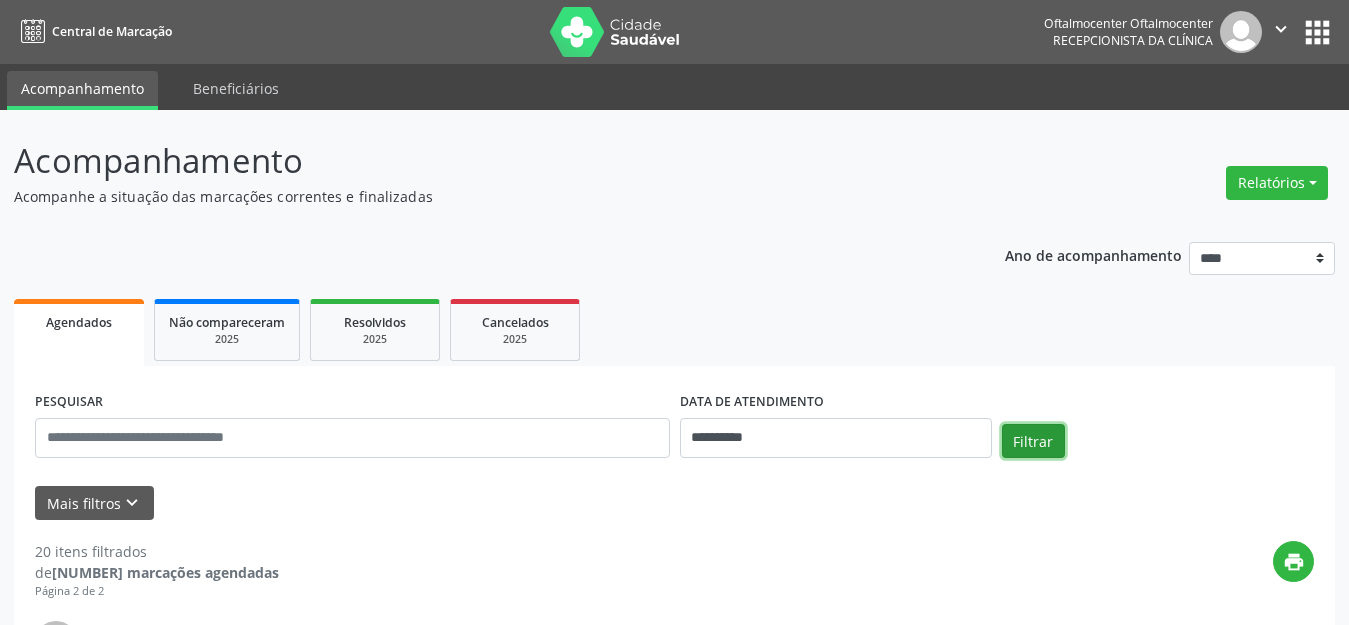 click on "Filtrar" at bounding box center [1033, 441] 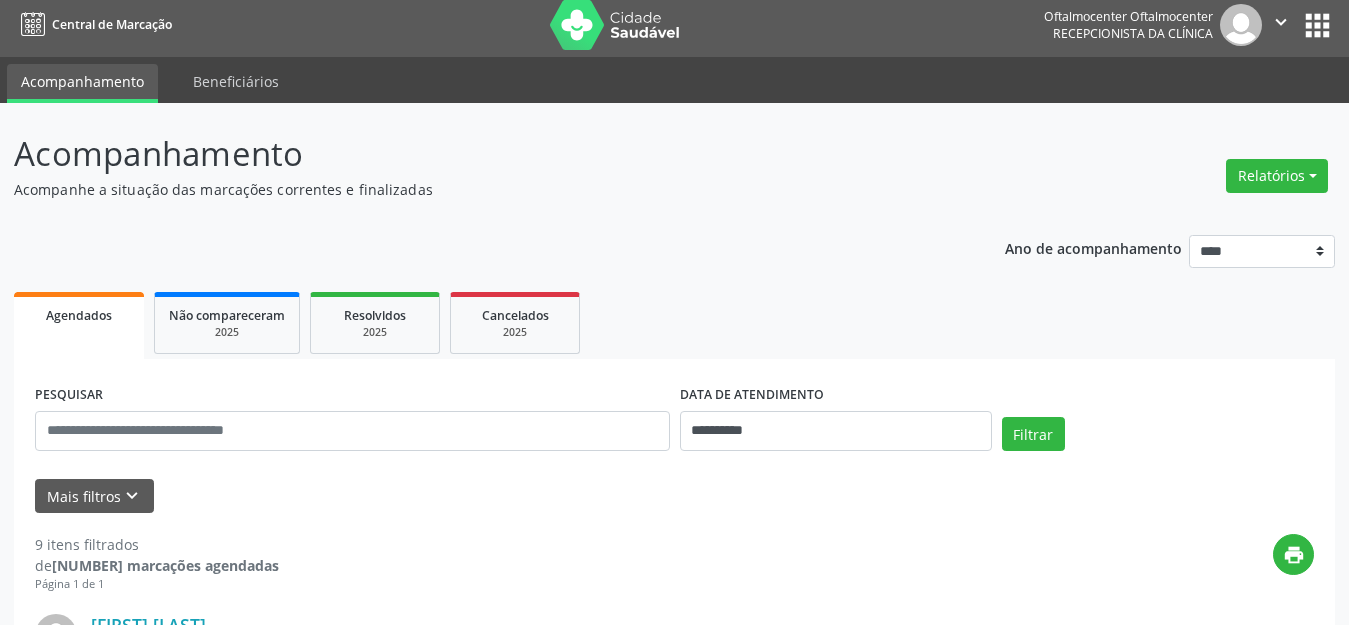 scroll, scrollTop: 0, scrollLeft: 0, axis: both 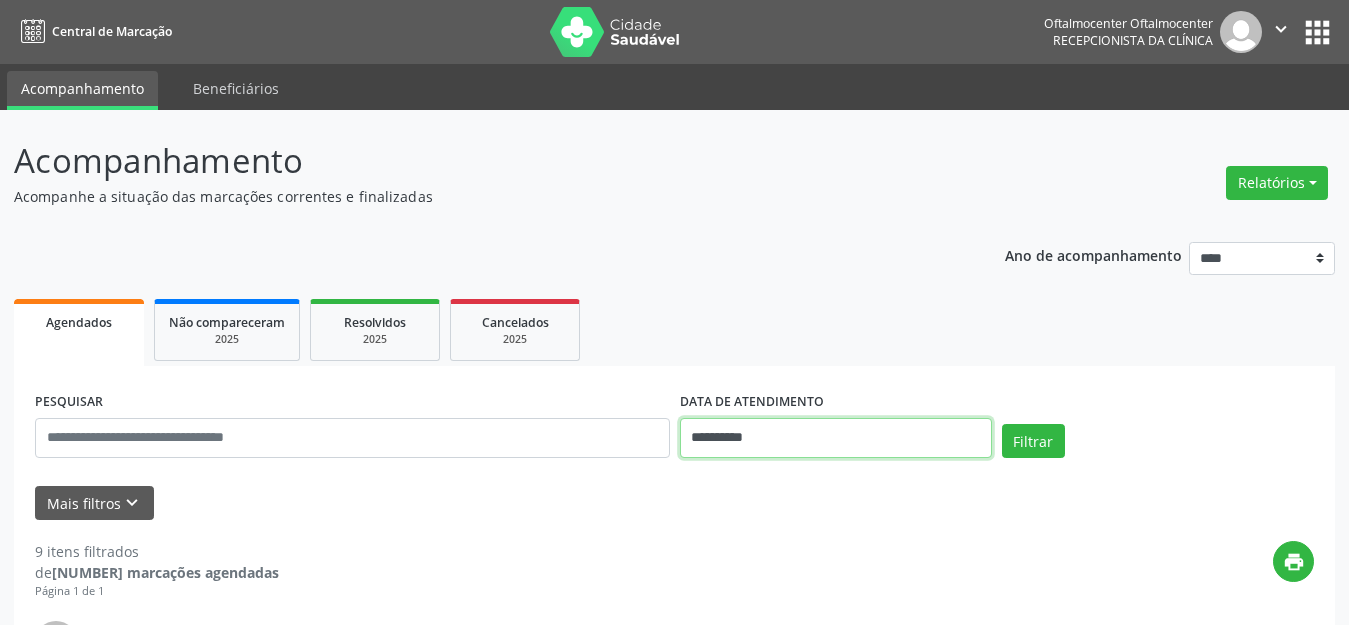 click on "**********" at bounding box center [836, 438] 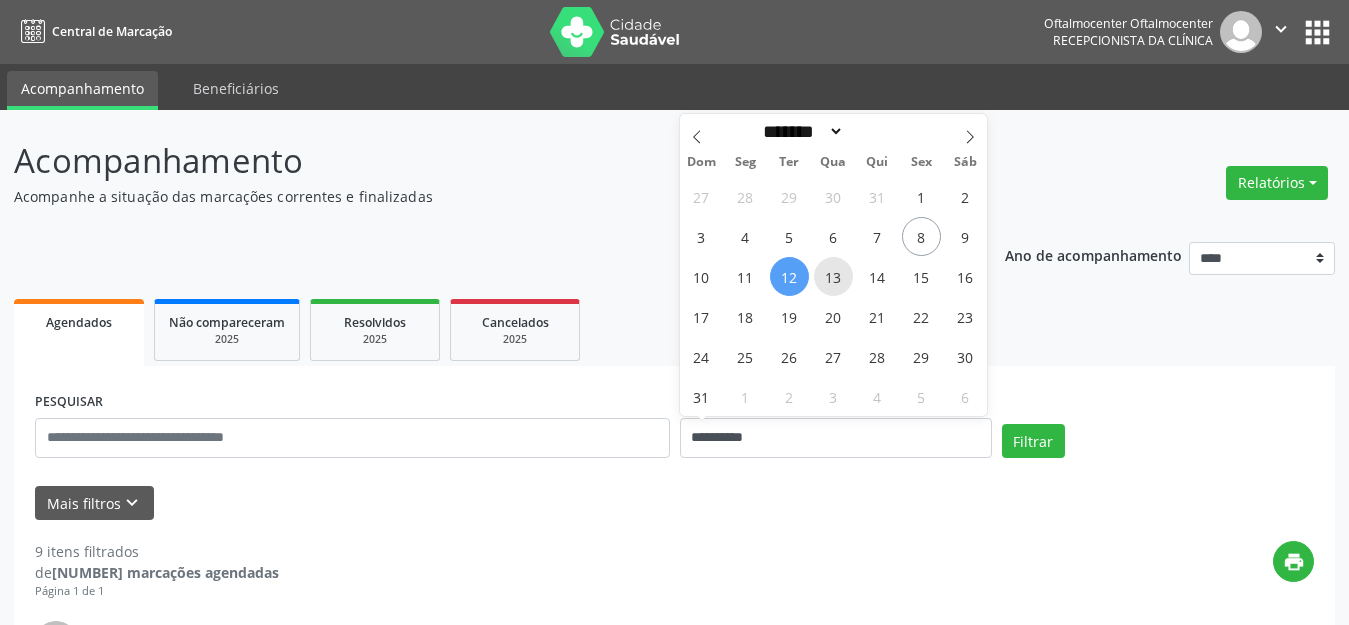 click on "13" at bounding box center (833, 276) 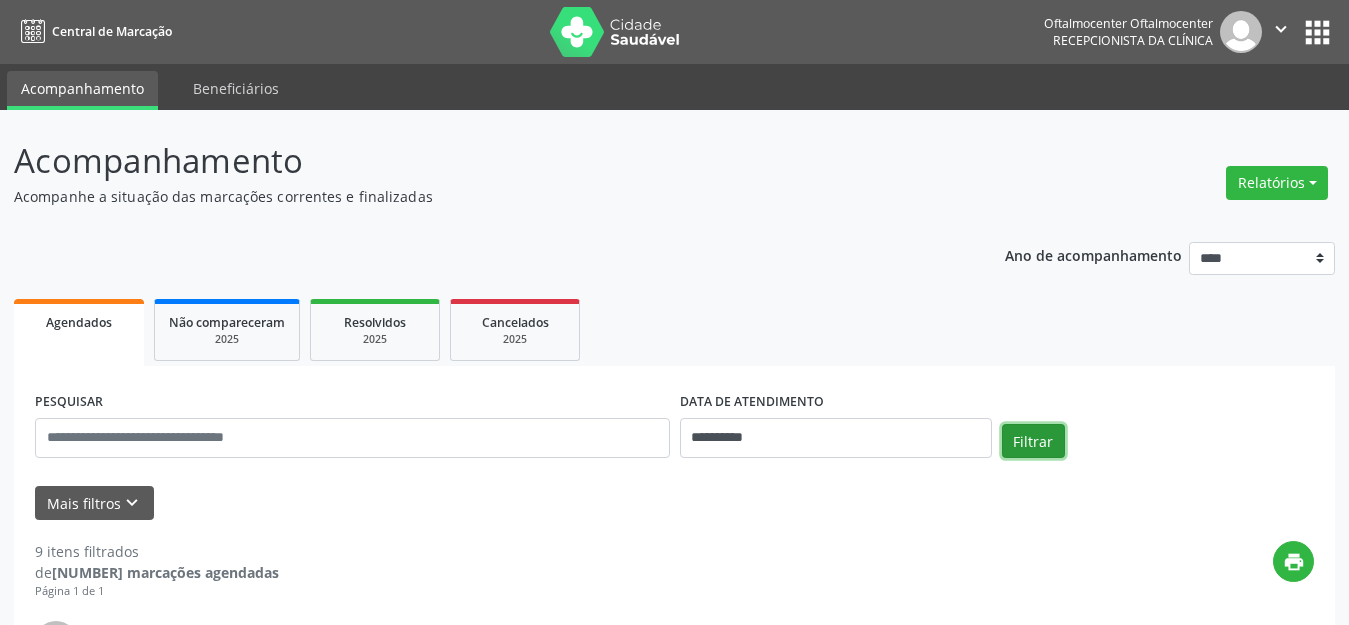click on "Filtrar" at bounding box center [1033, 441] 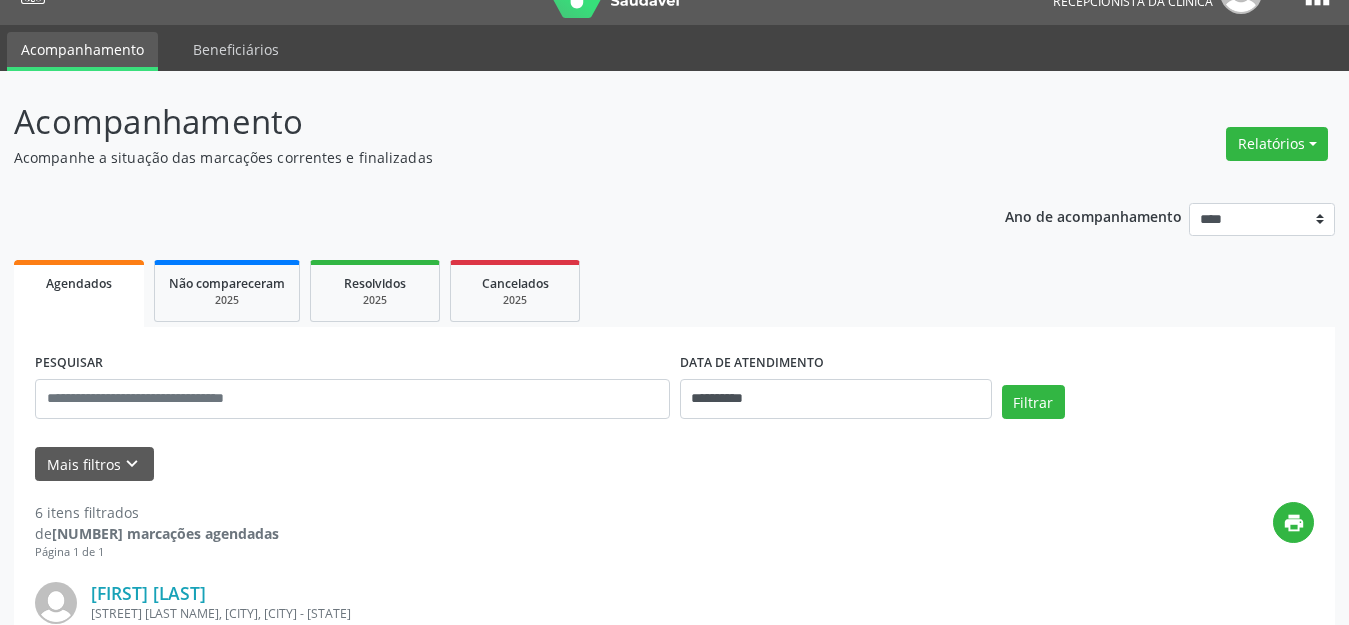 scroll, scrollTop: 38, scrollLeft: 0, axis: vertical 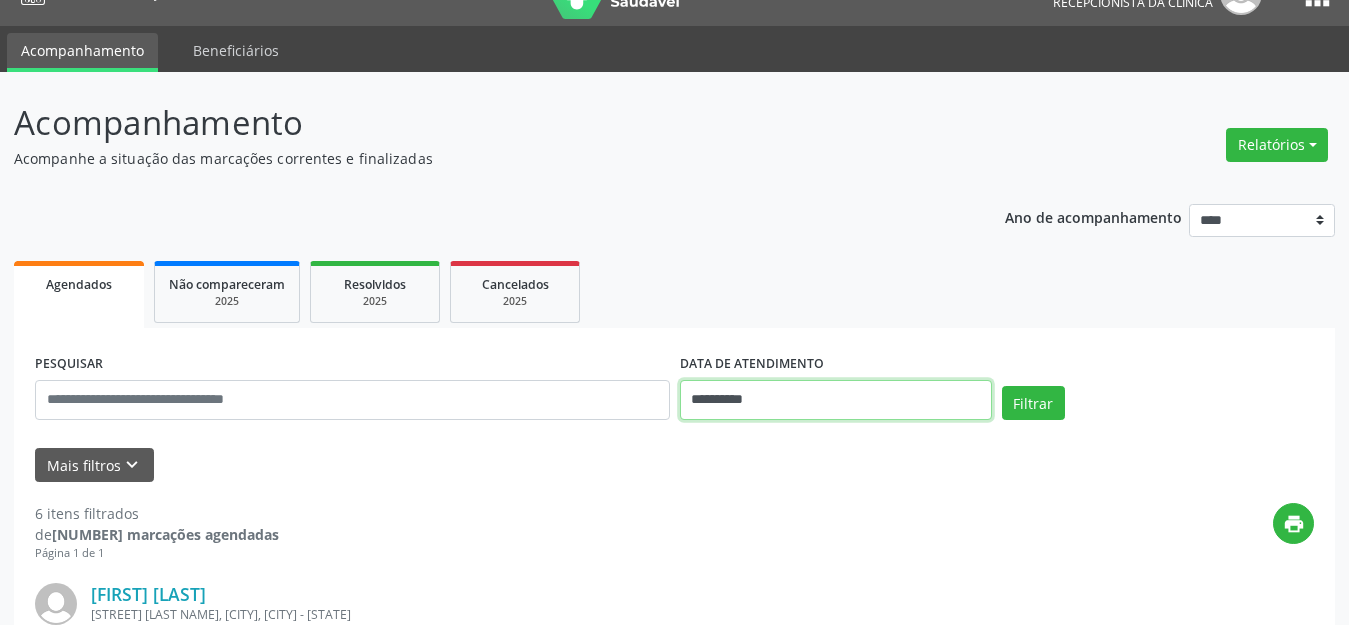 click on "**********" at bounding box center (836, 400) 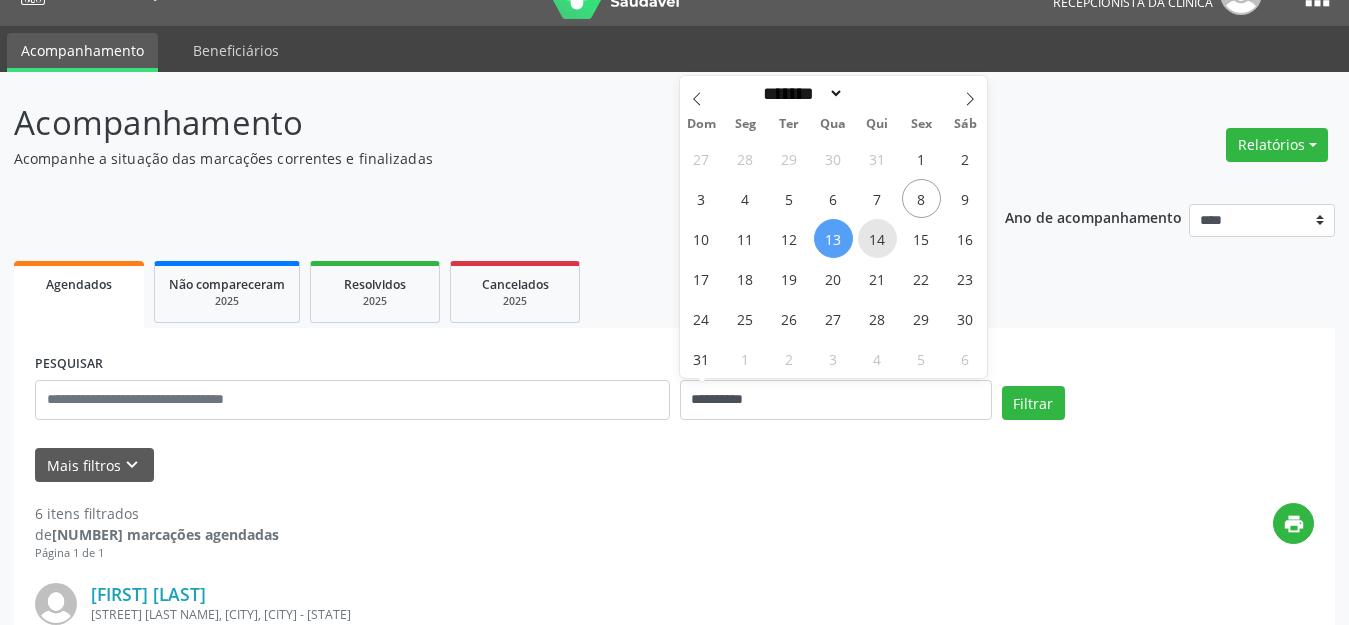 click on "14" at bounding box center [877, 238] 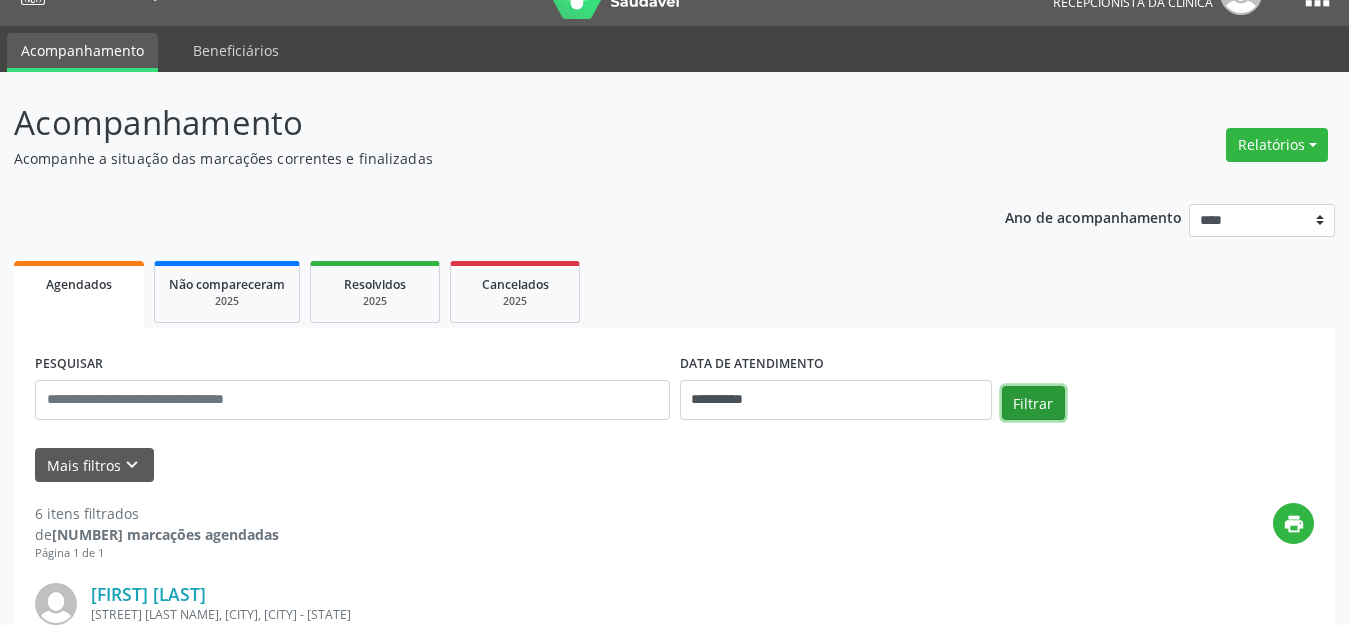 click on "Filtrar" at bounding box center [1033, 403] 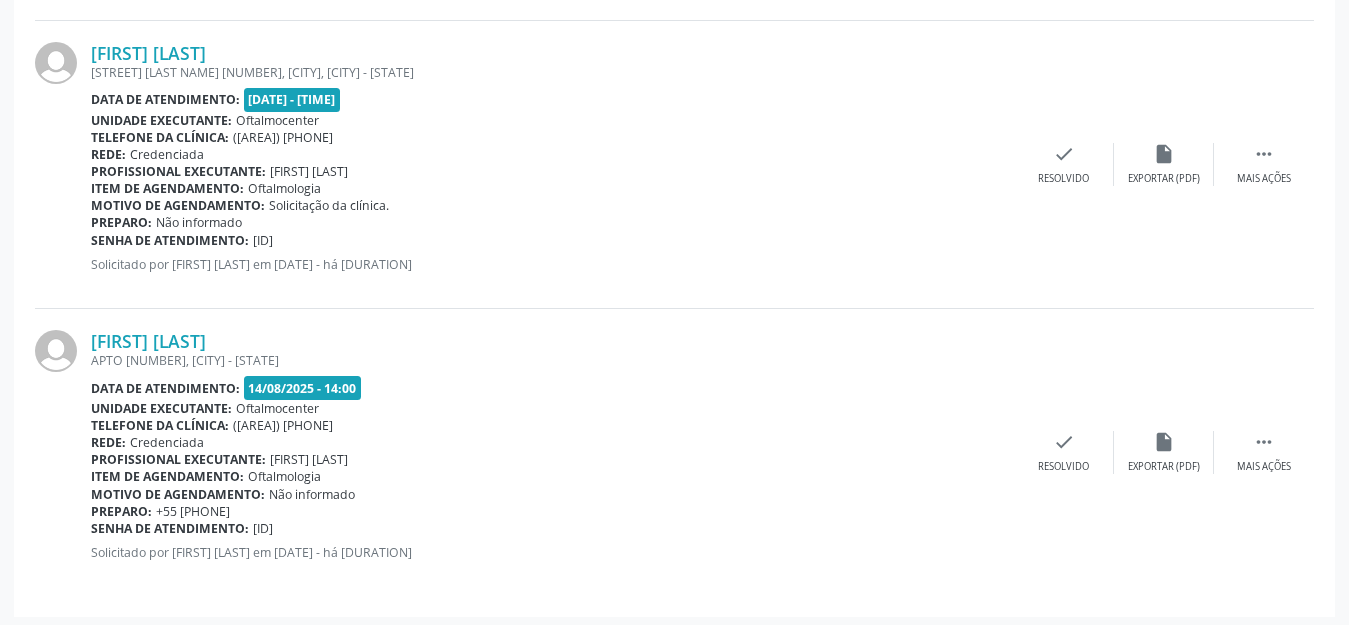 scroll, scrollTop: 1161, scrollLeft: 0, axis: vertical 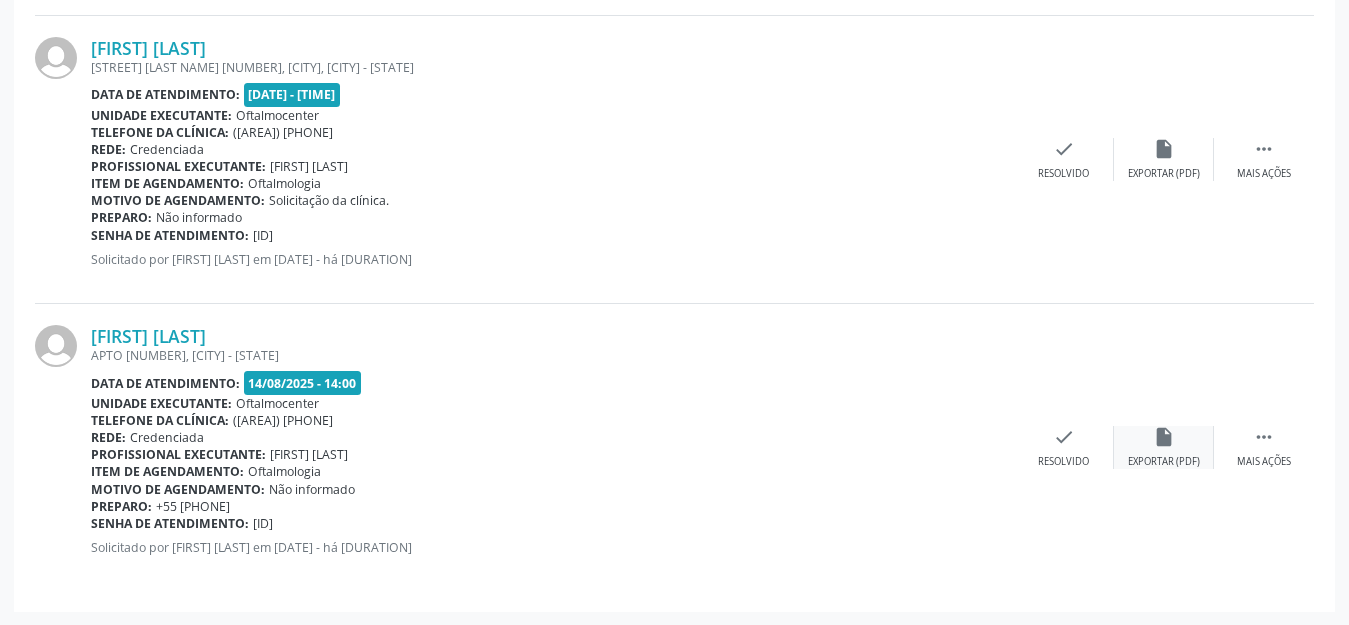 click on "insert_drive_file
Exportar (PDF)" at bounding box center [1164, 447] 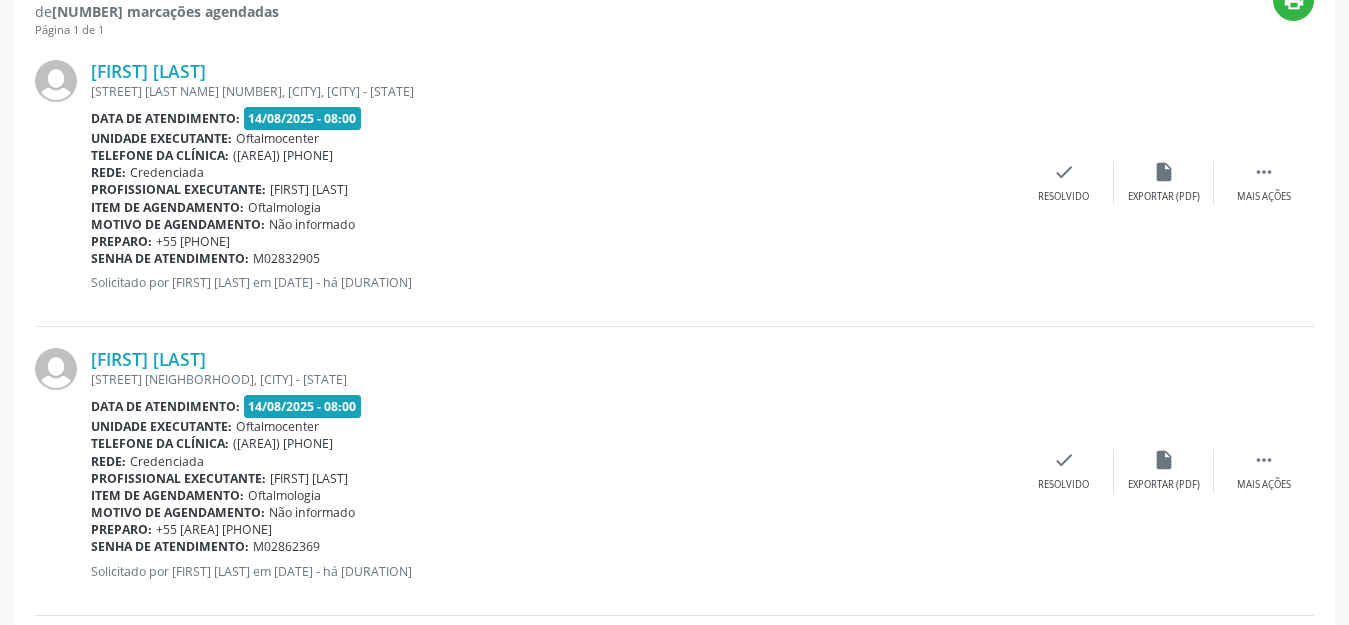 scroll, scrollTop: 0, scrollLeft: 0, axis: both 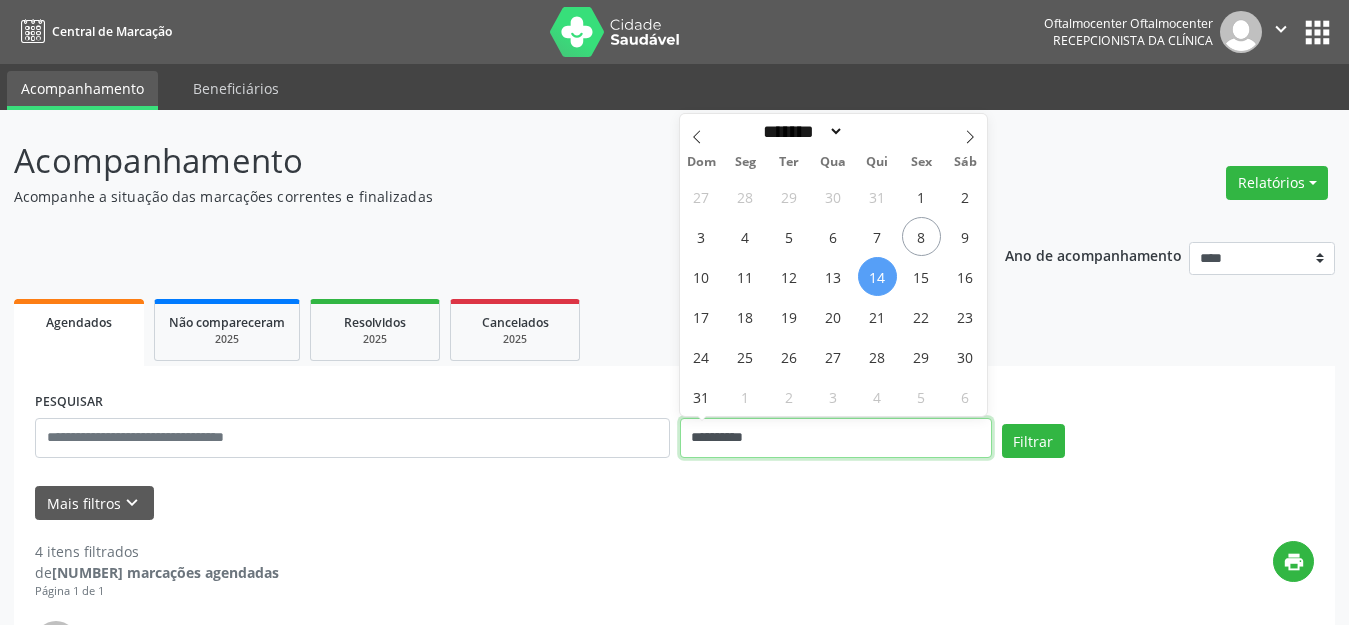 click on "**********" at bounding box center (836, 438) 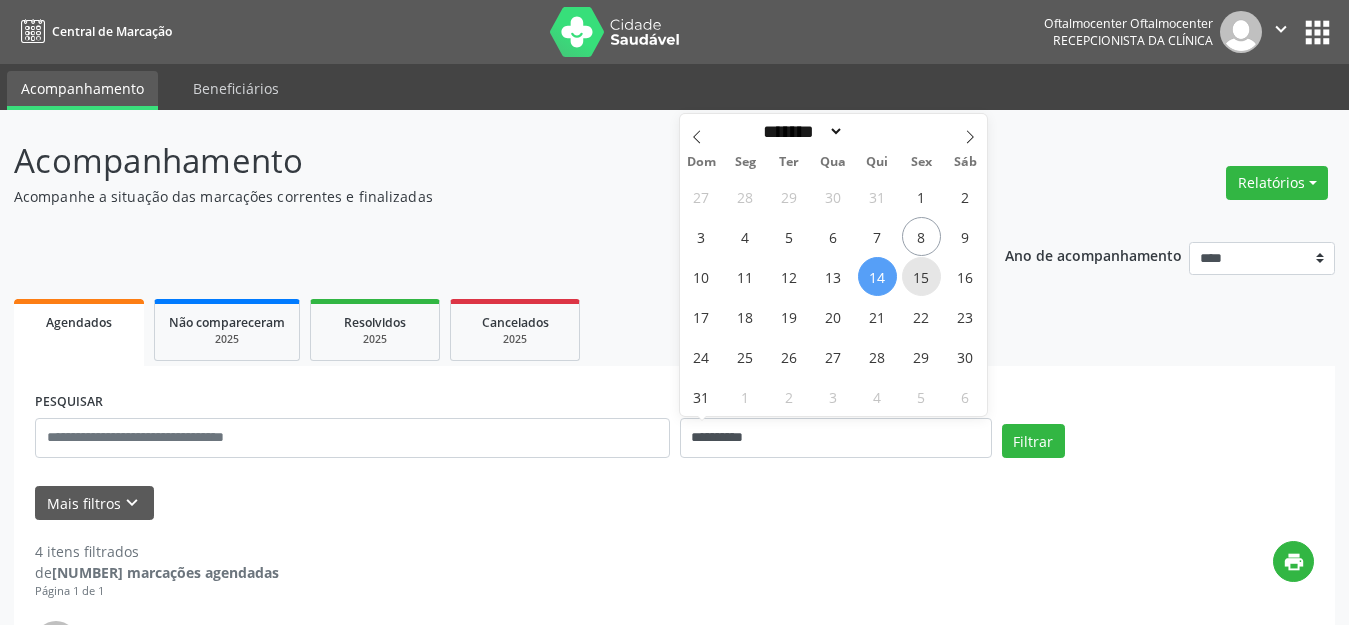 click on "15" at bounding box center (921, 276) 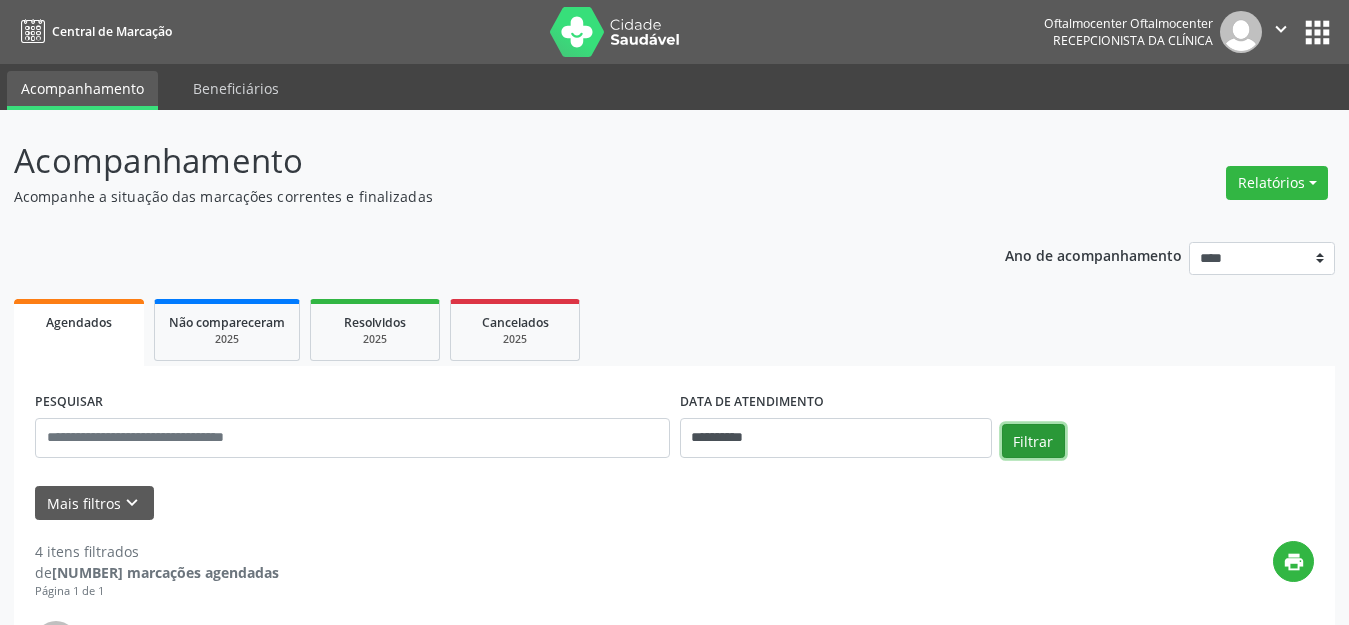 click on "Filtrar" at bounding box center [1033, 441] 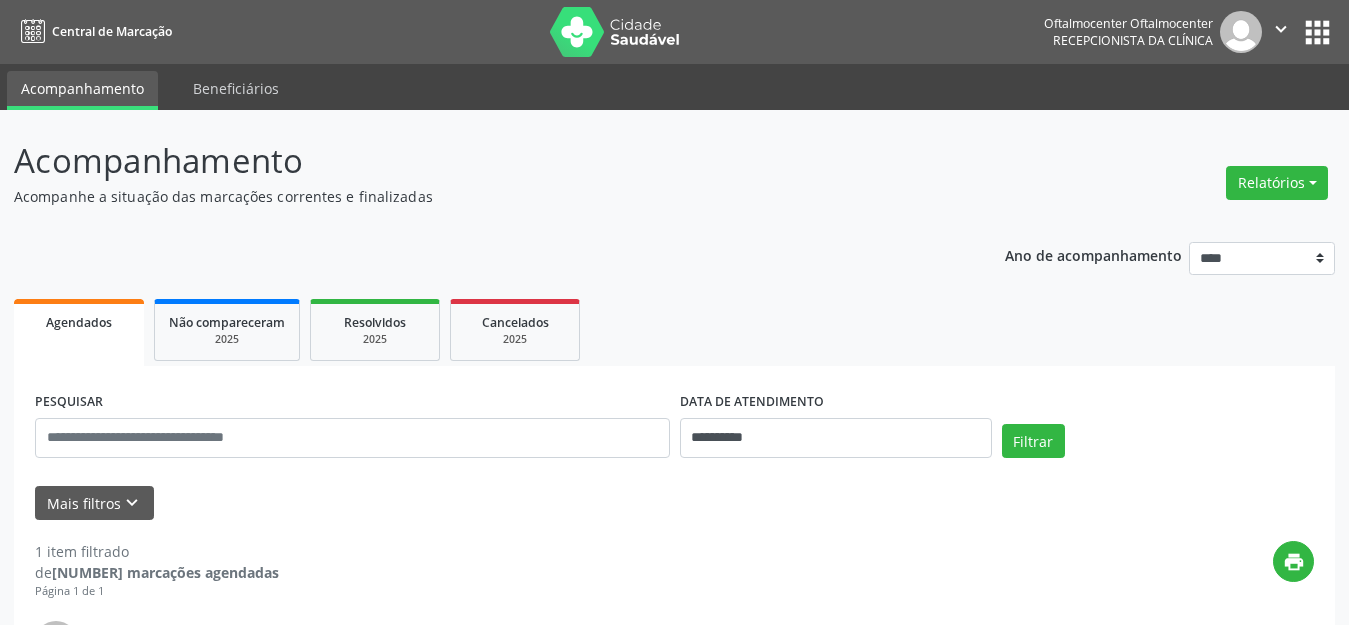 scroll, scrollTop: 297, scrollLeft: 0, axis: vertical 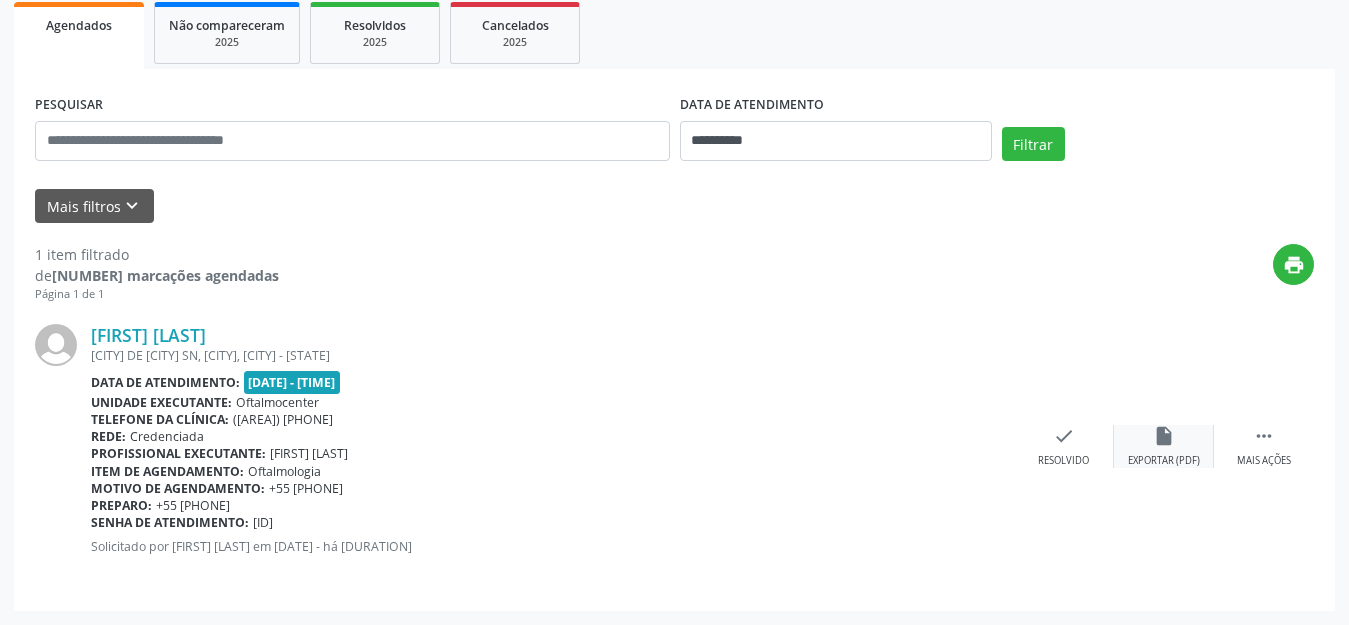 click on "Exportar (PDF)" at bounding box center (1164, 461) 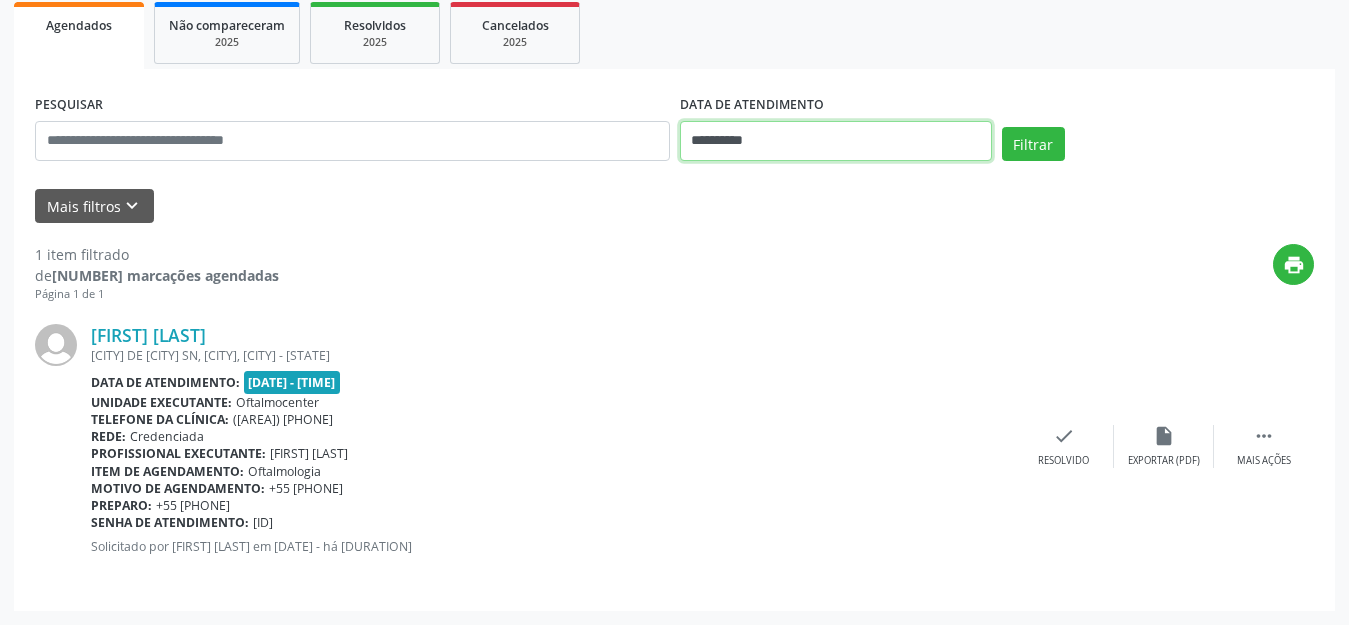 click on "**********" at bounding box center [836, 141] 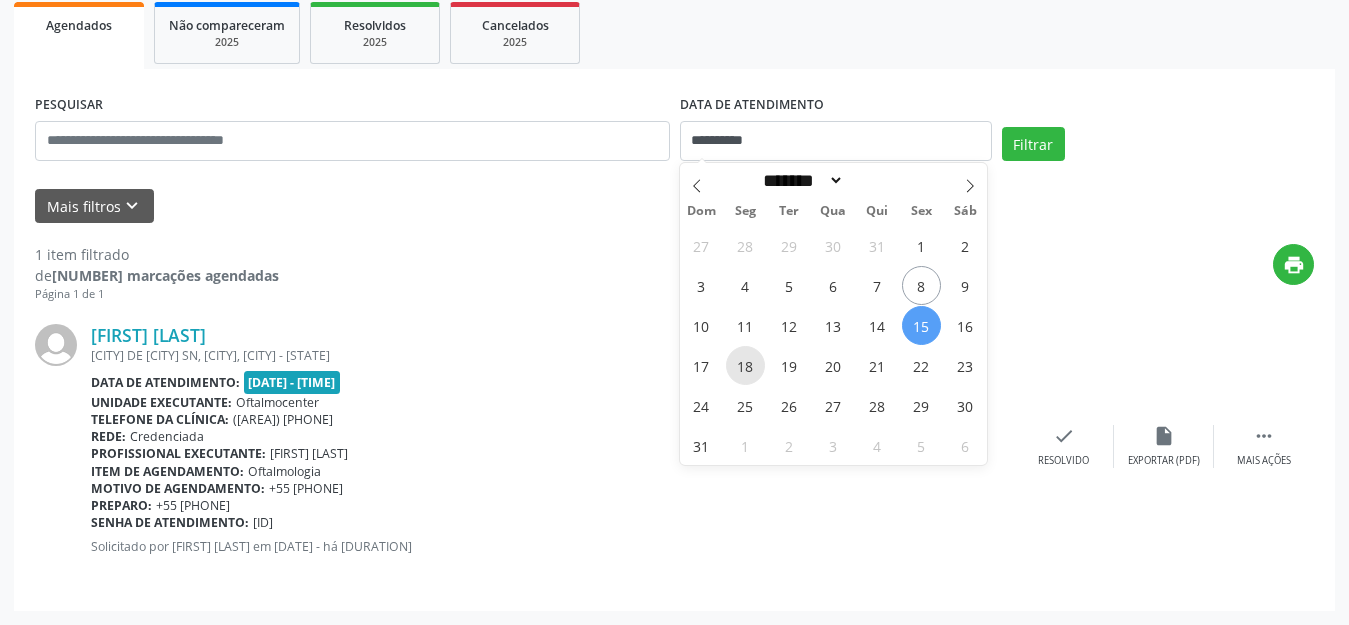 click on "18" at bounding box center [745, 365] 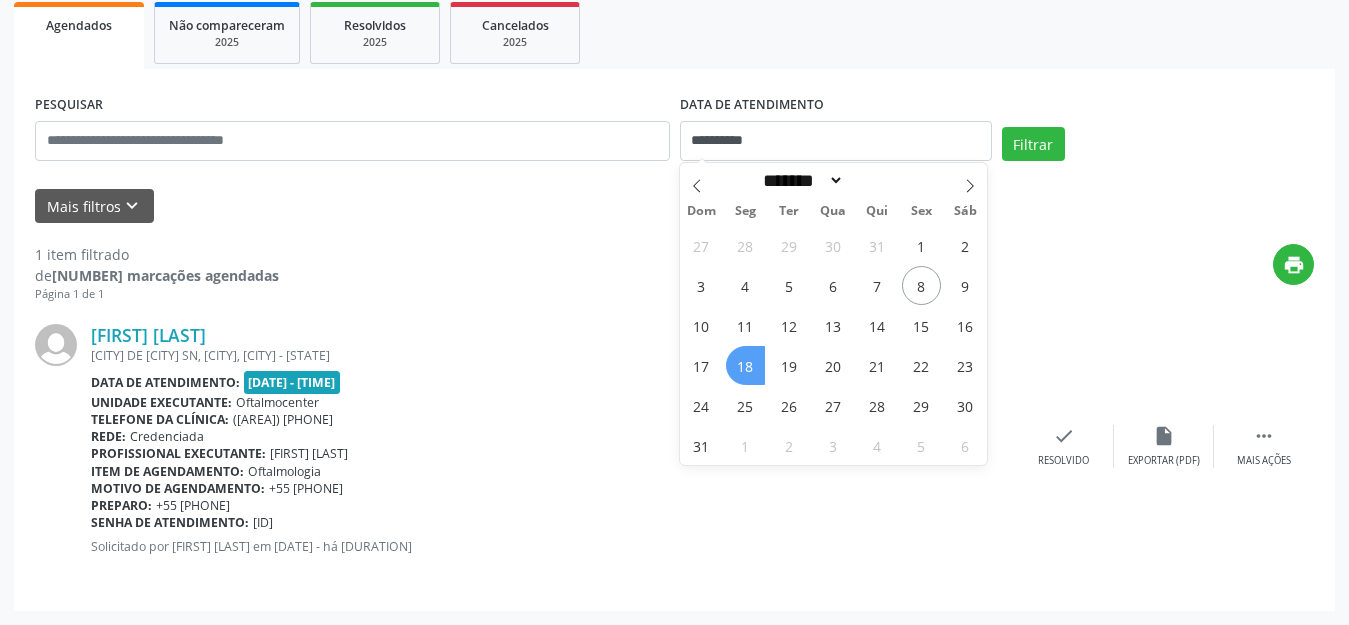 click on "18" at bounding box center (745, 365) 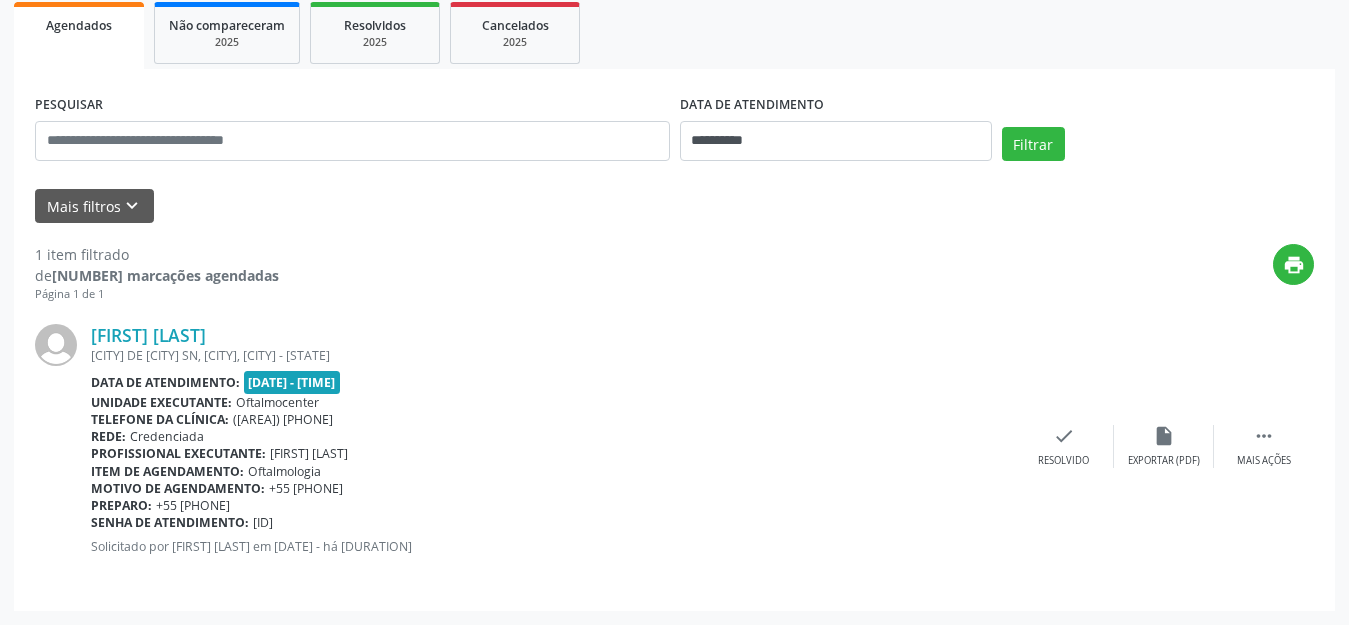 click on "[FIRST] [LAST]
[CITY] DE [CITY] SN, [CITY], [CITY] - [STATE]
Data de atendimento:
[DATE] - [TIME]
Unidade executante:
Oftalmocenter
Telefone da clínica:
([PHONE])
Rede:
Credenciada
Profissional executante:
[FIRST] [LAST]
Item de agendamento:
Oftalmologia
Motivo de agendamento:
+55 [PHONE]
Preparo:
+55 [PHONE]
Senha de atendimento:
[ID]
Solicitado por [FIRST] [LAST] em [DATE] - há [DURATION]" at bounding box center [552, 446] 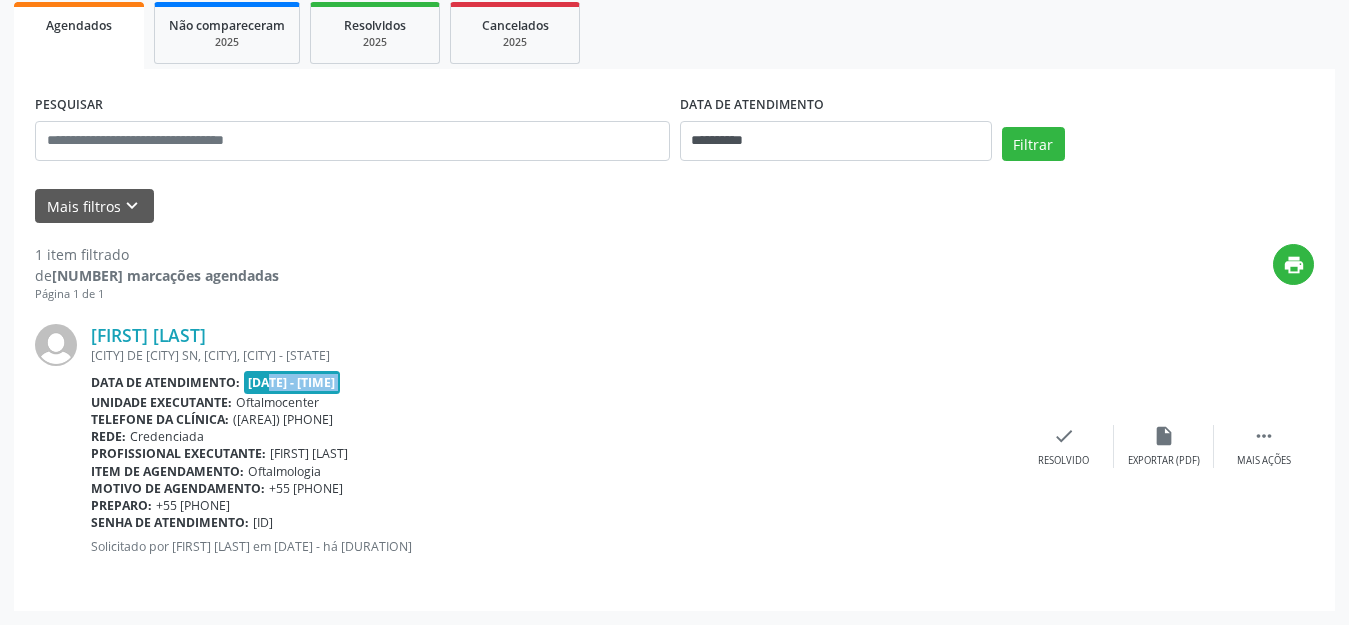click on "[FIRST] [LAST]
[CITY] DE [CITY] SN, [CITY], [CITY] - [STATE]
Data de atendimento:
[DATE] - [TIME]
Unidade executante:
Oftalmocenter
Telefone da clínica:
([PHONE])
Rede:
Credenciada
Profissional executante:
[FIRST] [LAST]
Item de agendamento:
Oftalmologia
Motivo de agendamento:
+55 [PHONE]
Preparo:
+55 [PHONE]
Senha de atendimento:
[ID]
Solicitado por [FIRST] [LAST] em [DATE] - há [DURATION]" at bounding box center [552, 446] 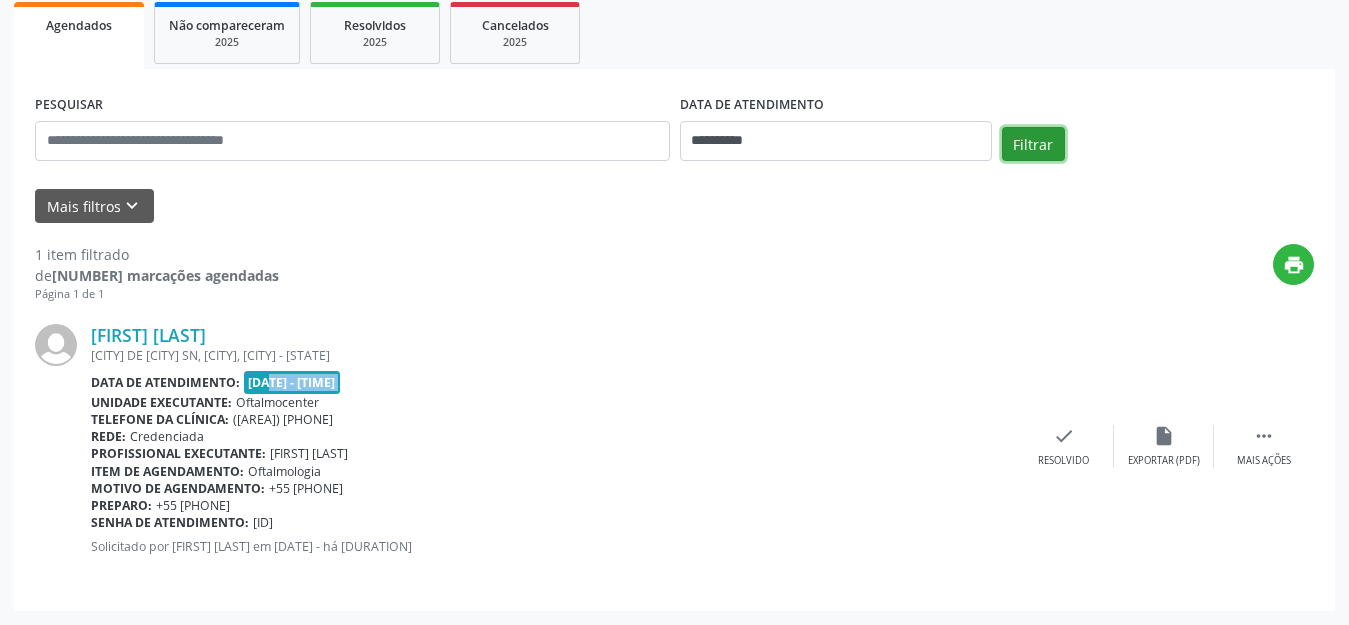 drag, startPoint x: 1015, startPoint y: 140, endPoint x: 1005, endPoint y: 139, distance: 10.049875 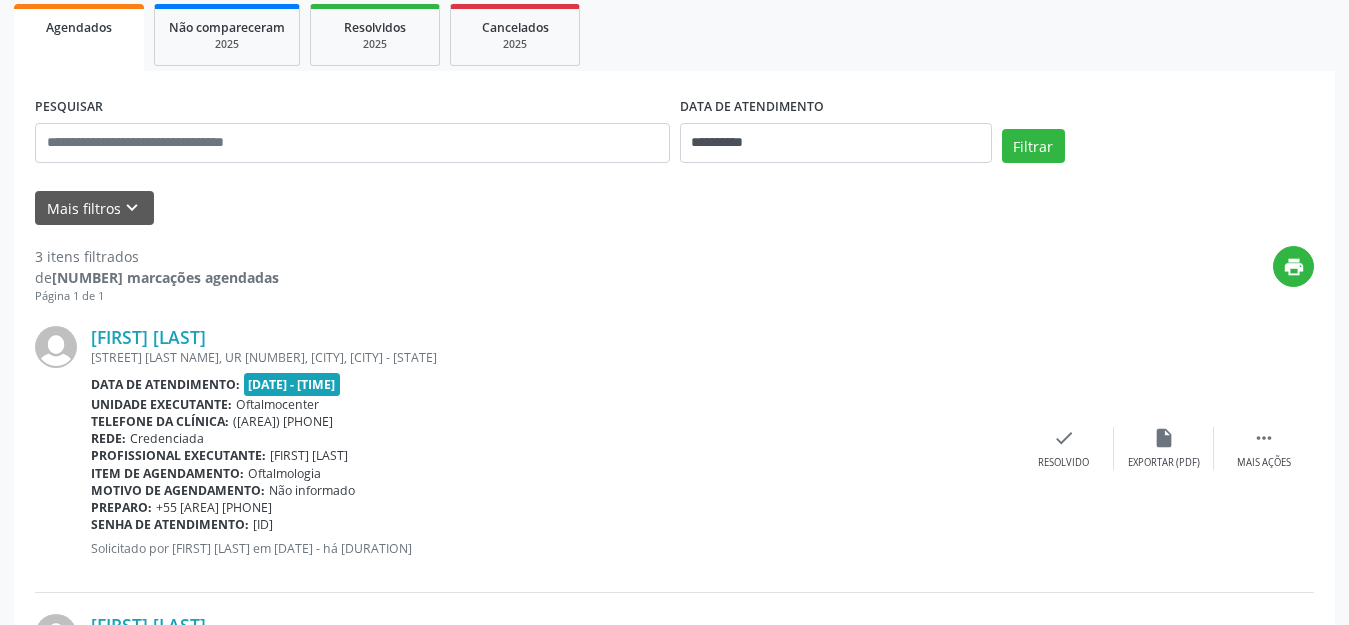 scroll, scrollTop: 0, scrollLeft: 0, axis: both 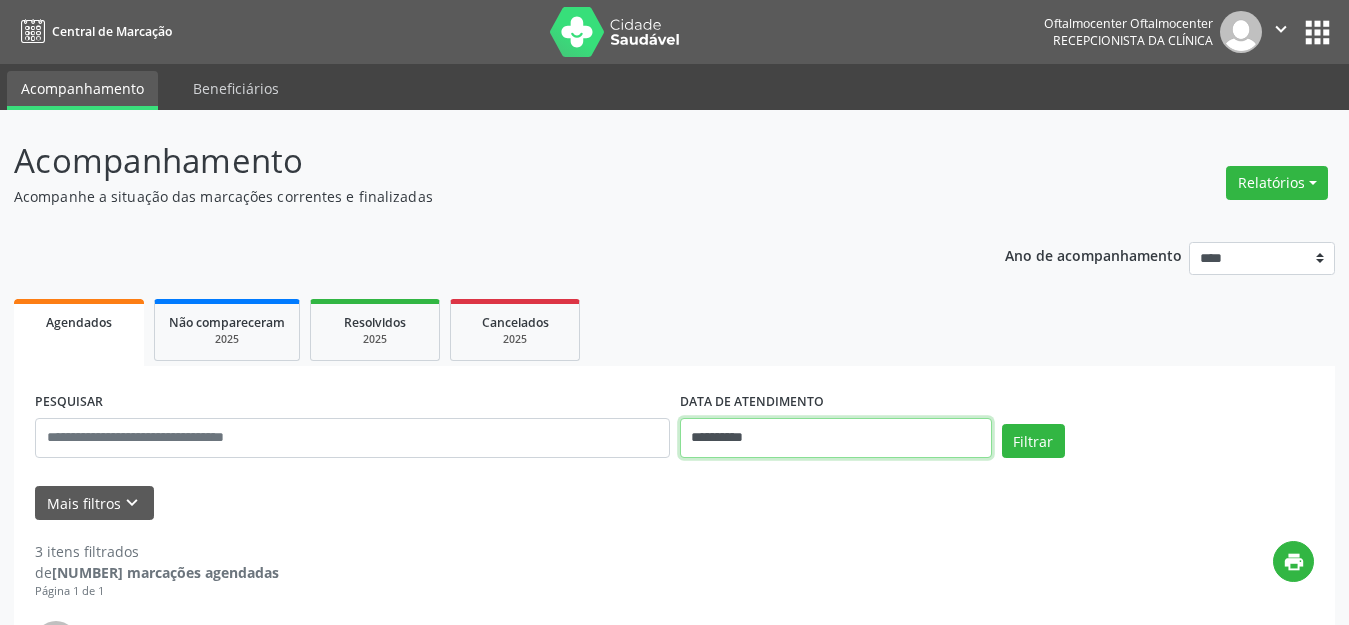 click on "**********" at bounding box center [836, 438] 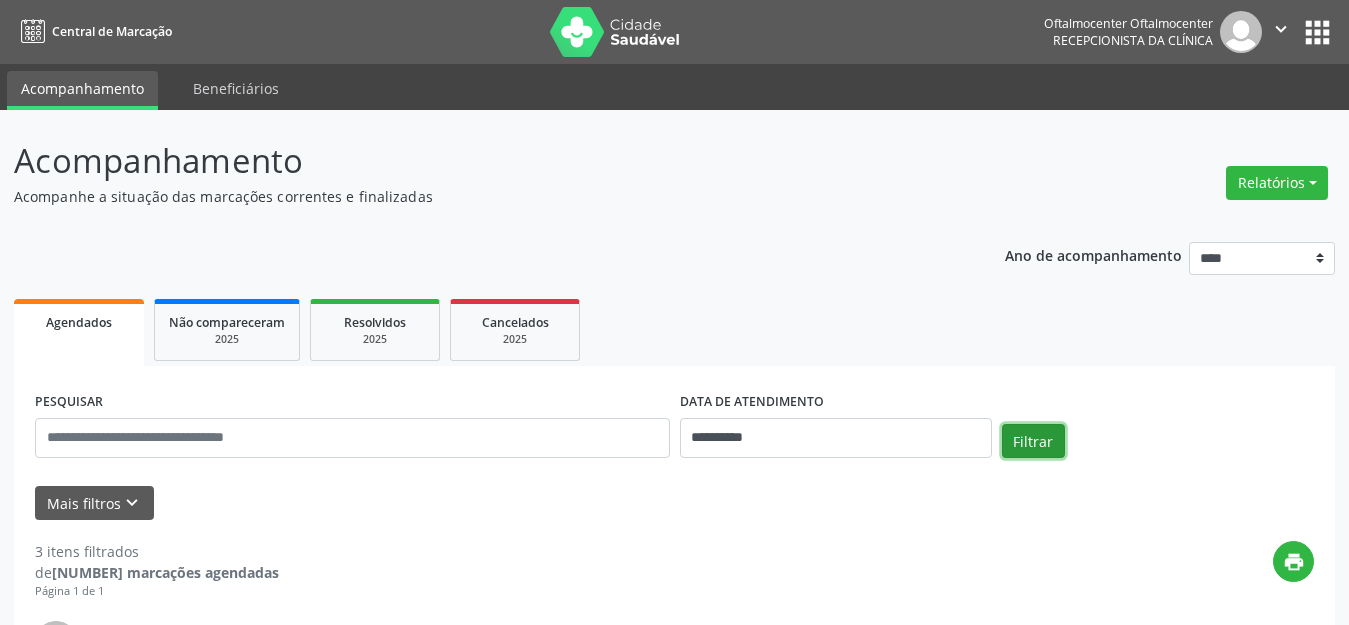 click on "Filtrar" at bounding box center (1033, 441) 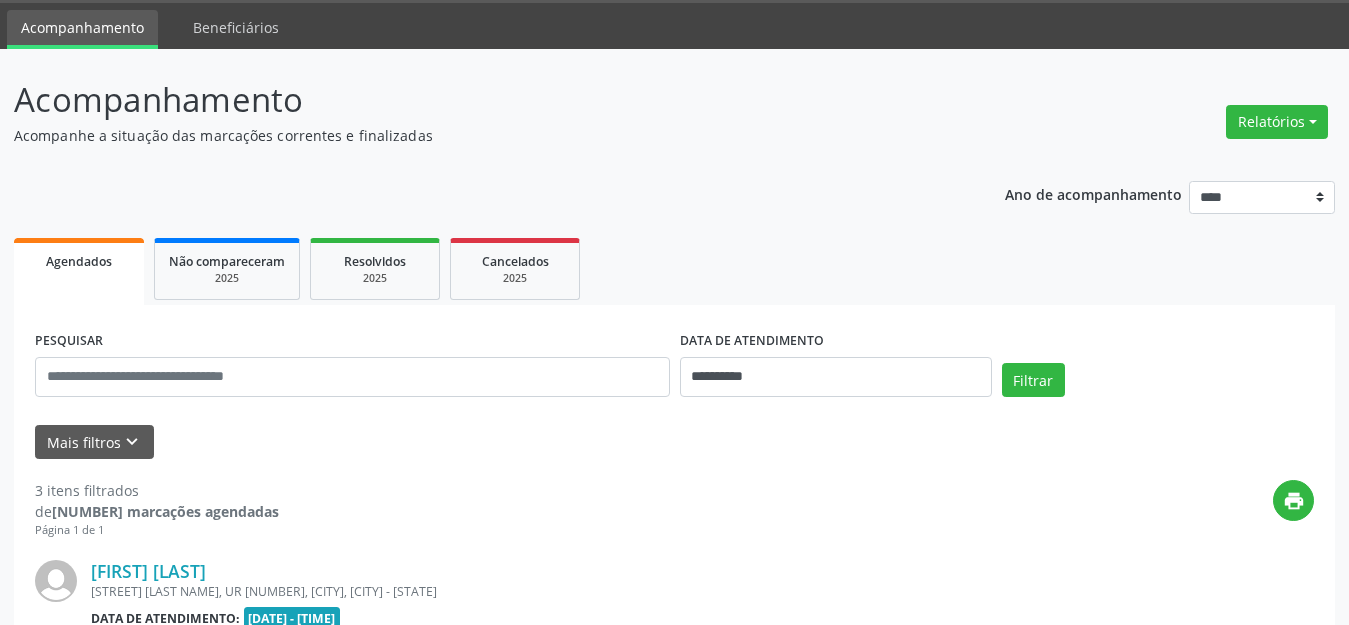 scroll, scrollTop: 0, scrollLeft: 0, axis: both 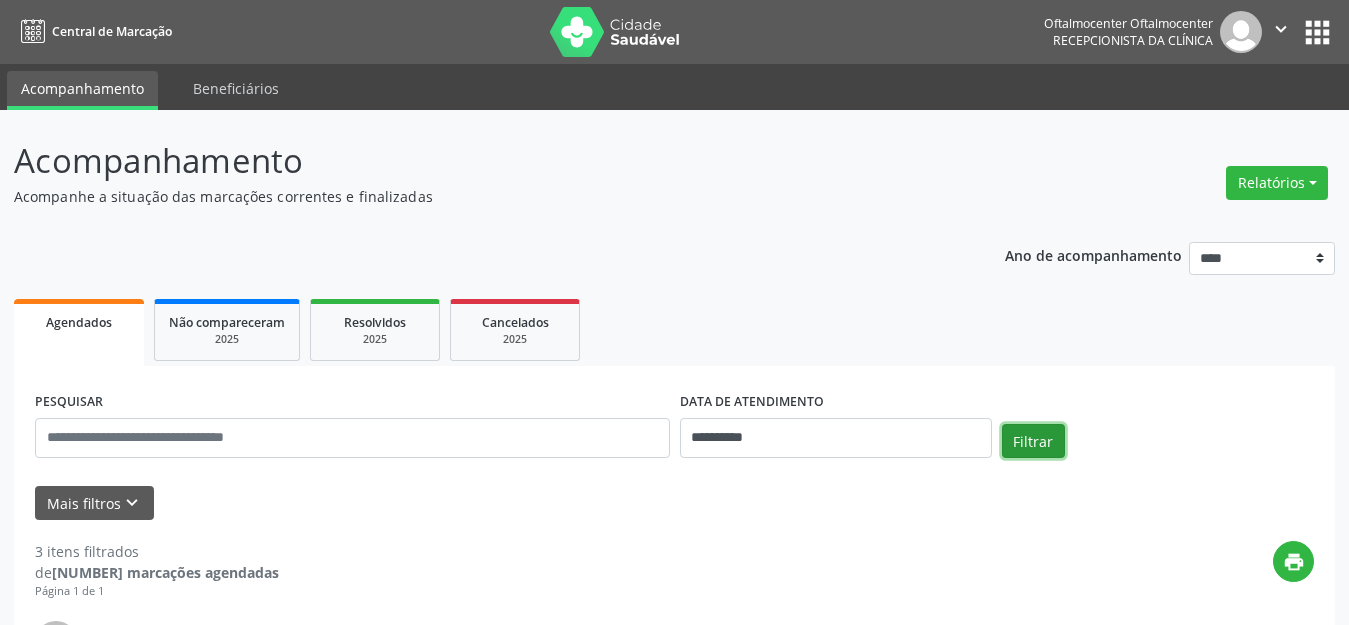 click on "Filtrar" at bounding box center (1033, 441) 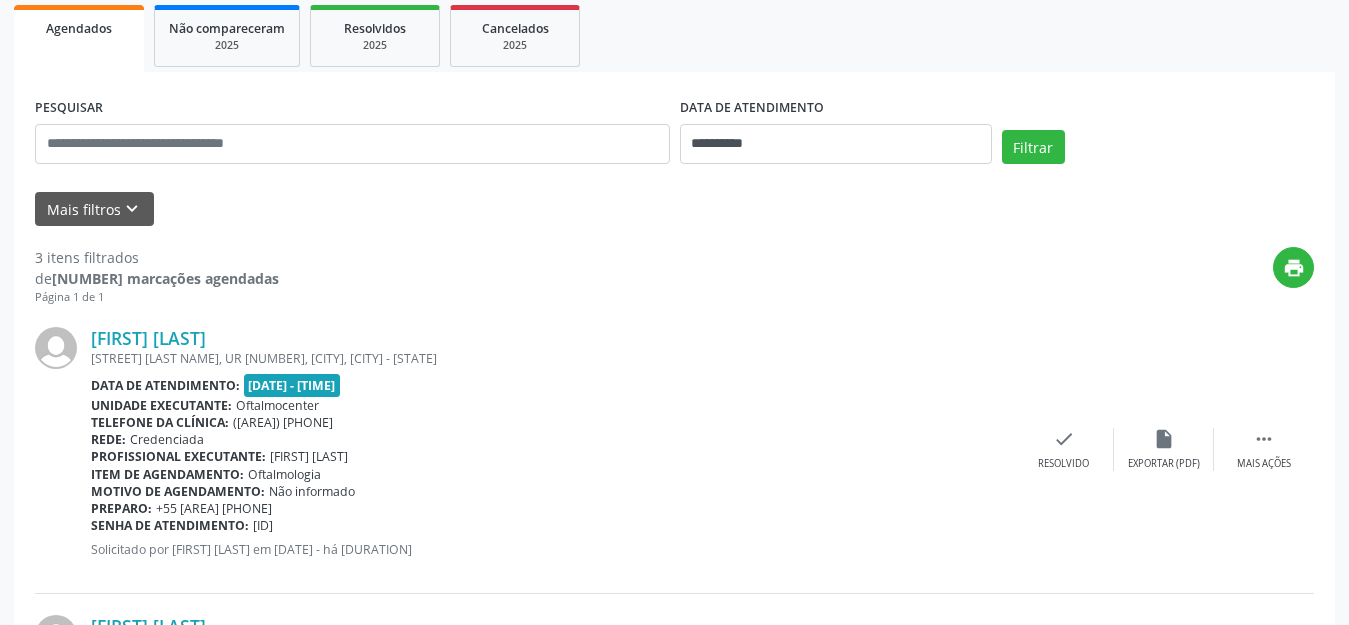 scroll, scrollTop: 0, scrollLeft: 0, axis: both 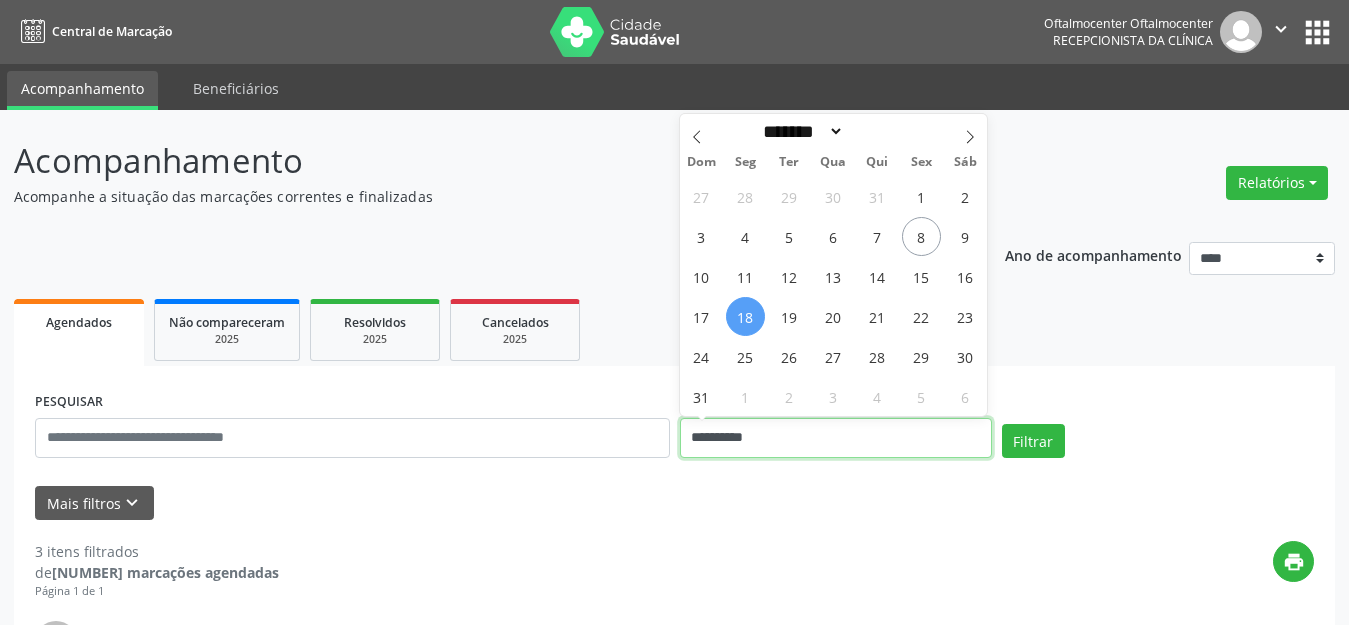 click on "**********" at bounding box center [836, 438] 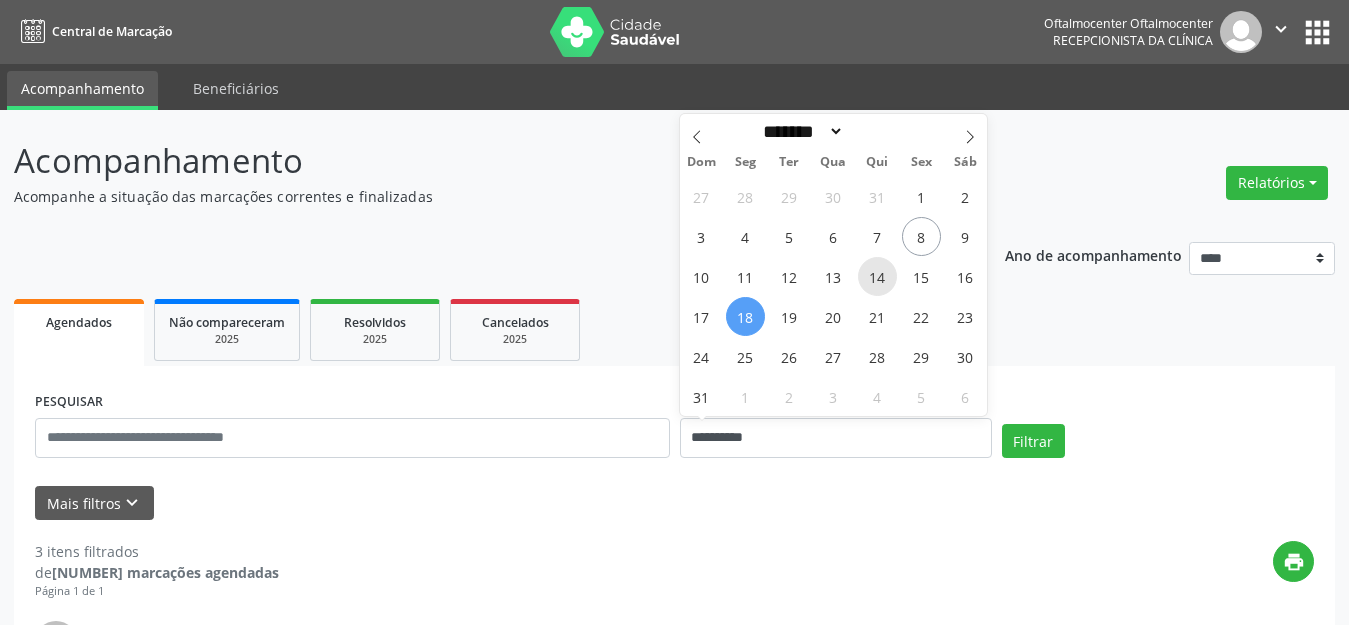 click on "14" at bounding box center (877, 276) 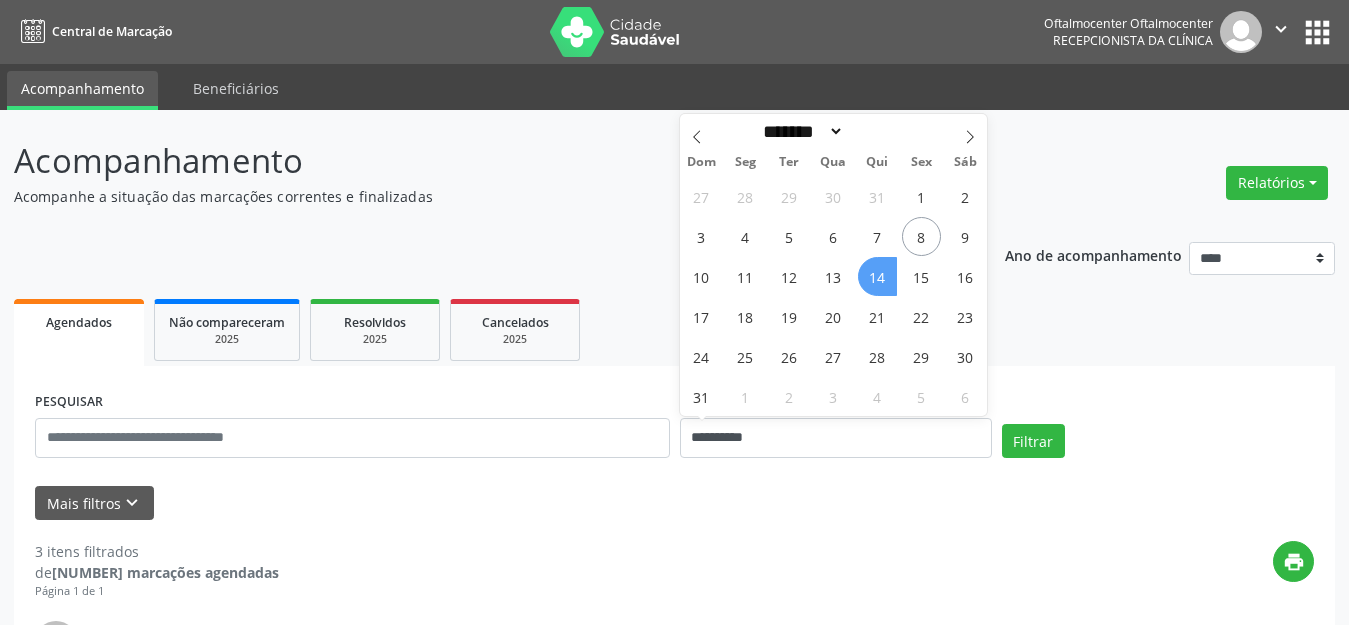 click on "14" at bounding box center (877, 276) 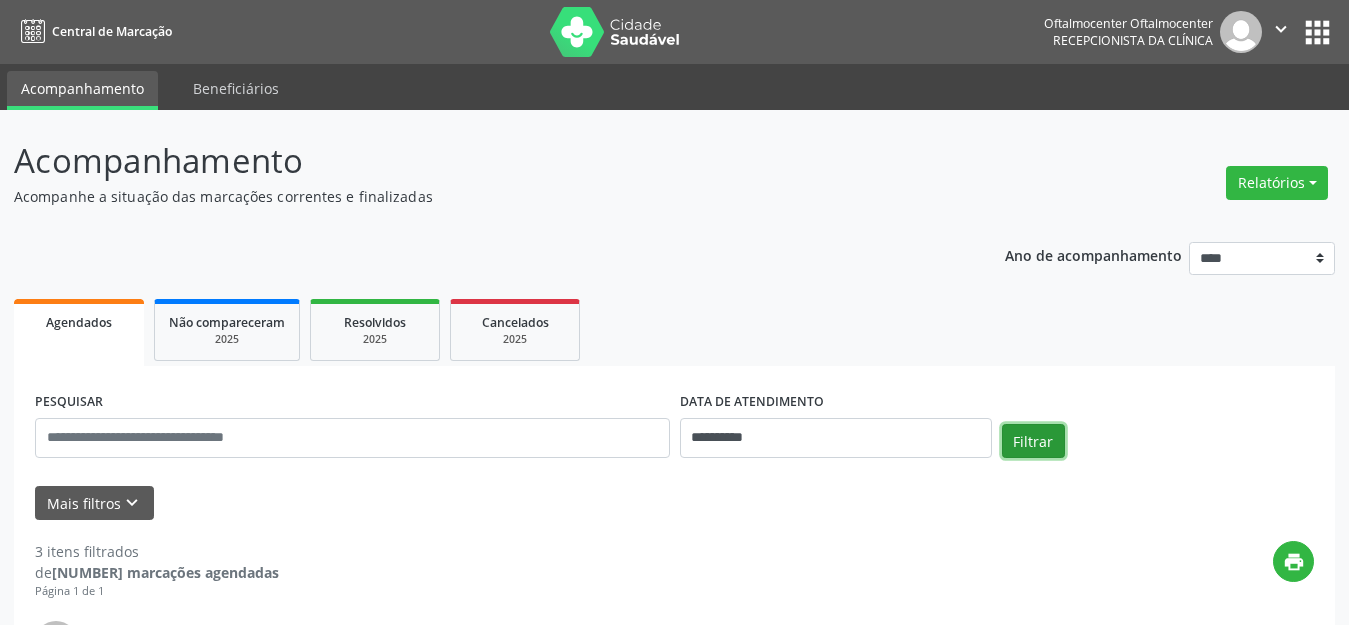 click on "Filtrar" at bounding box center (1033, 441) 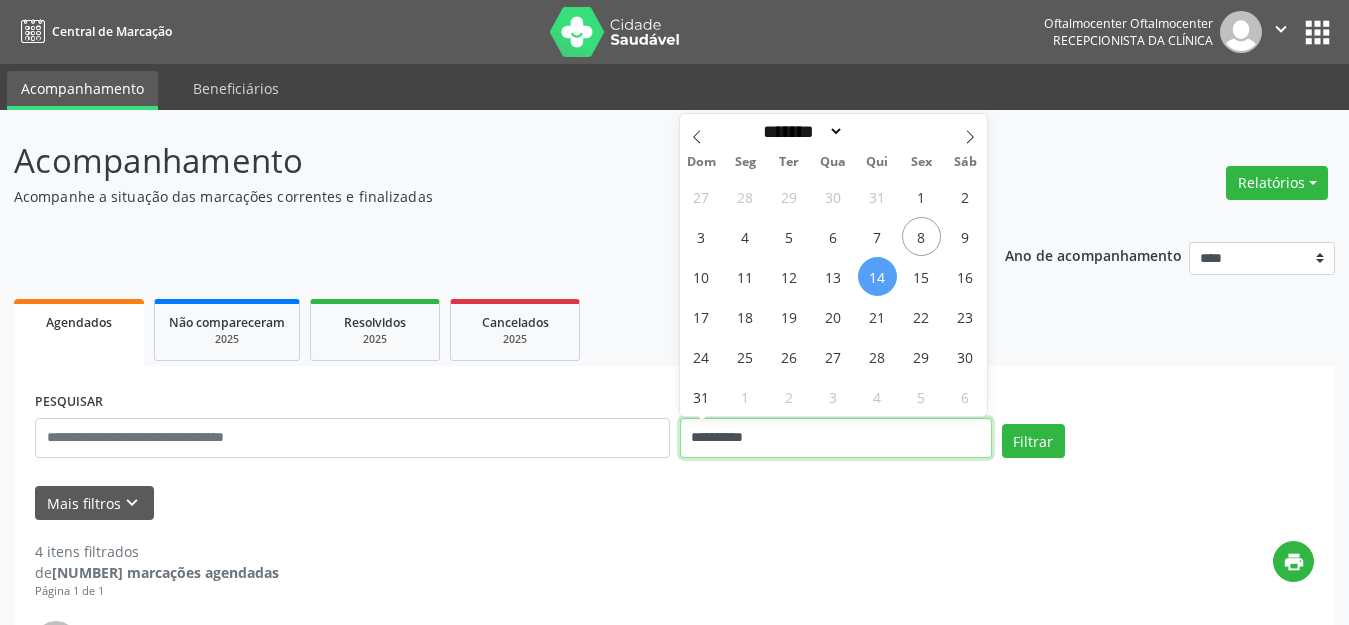 click on "**********" at bounding box center (836, 438) 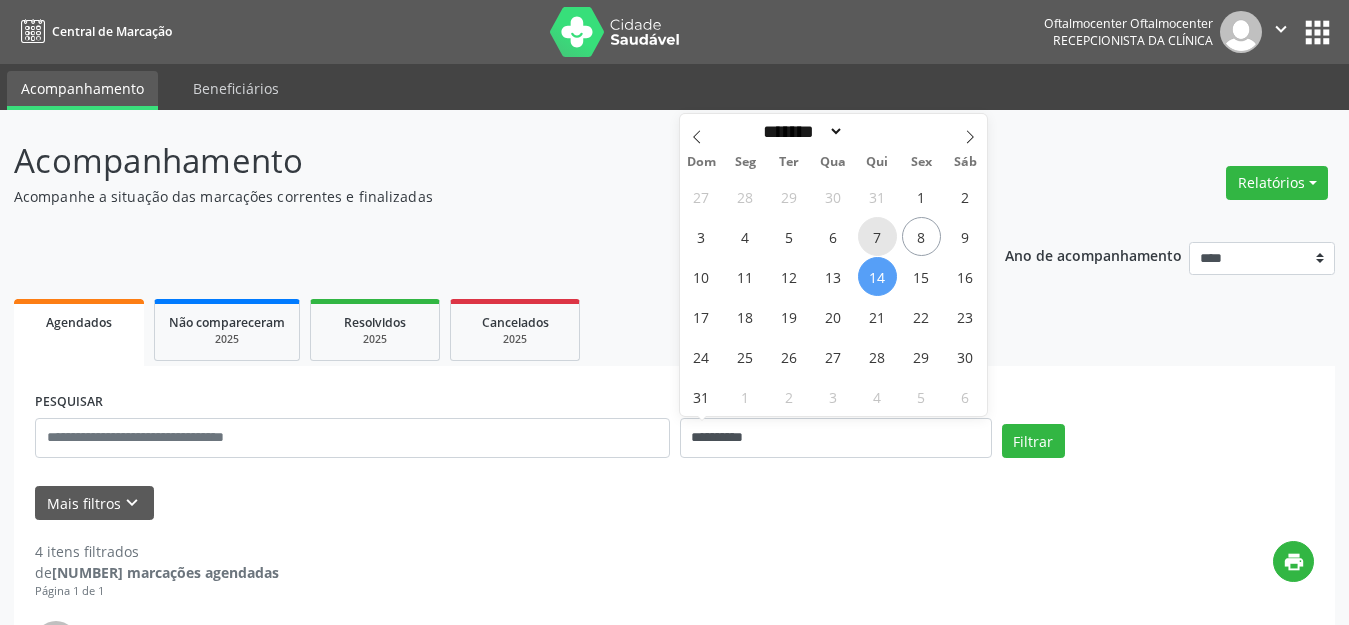 click on "7" at bounding box center (877, 236) 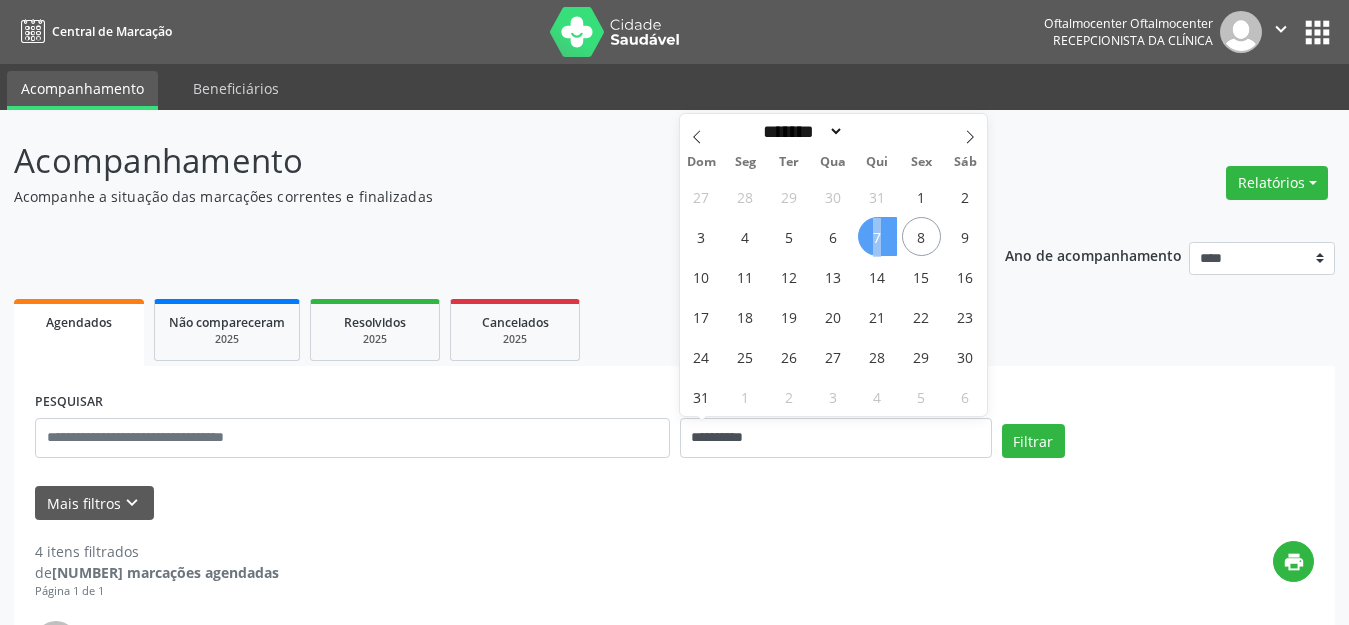 click on "7" at bounding box center (877, 236) 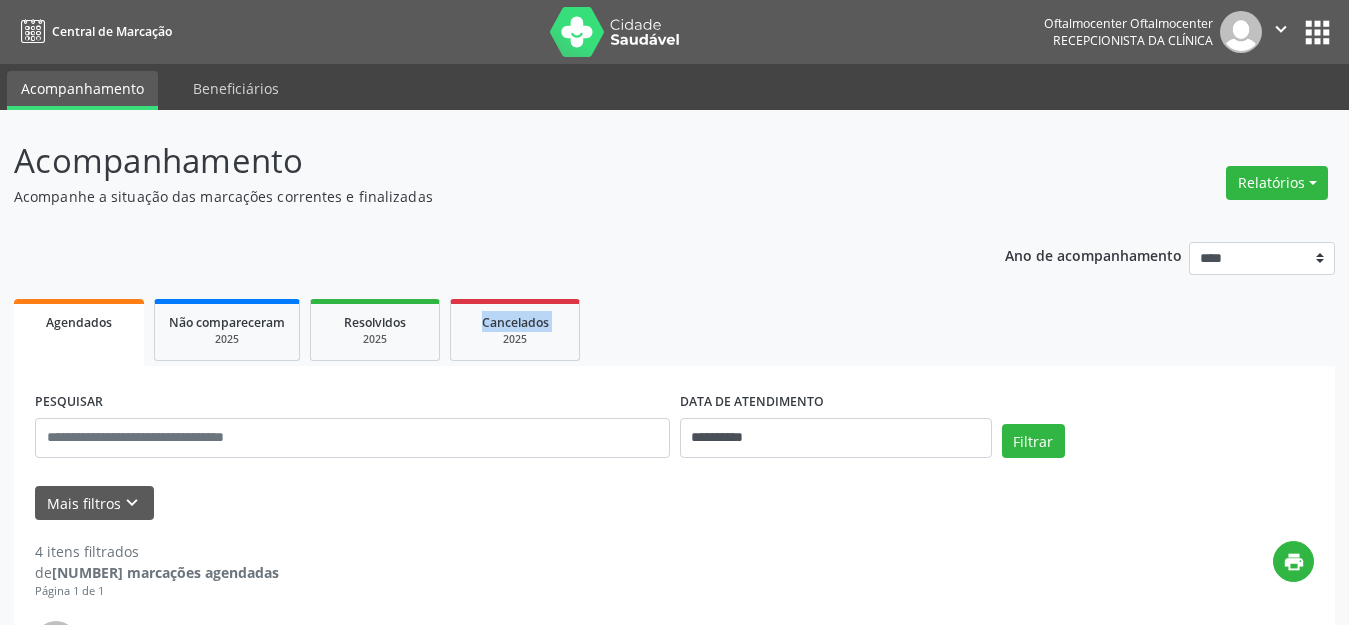 click on "**********" at bounding box center (674, 1001) 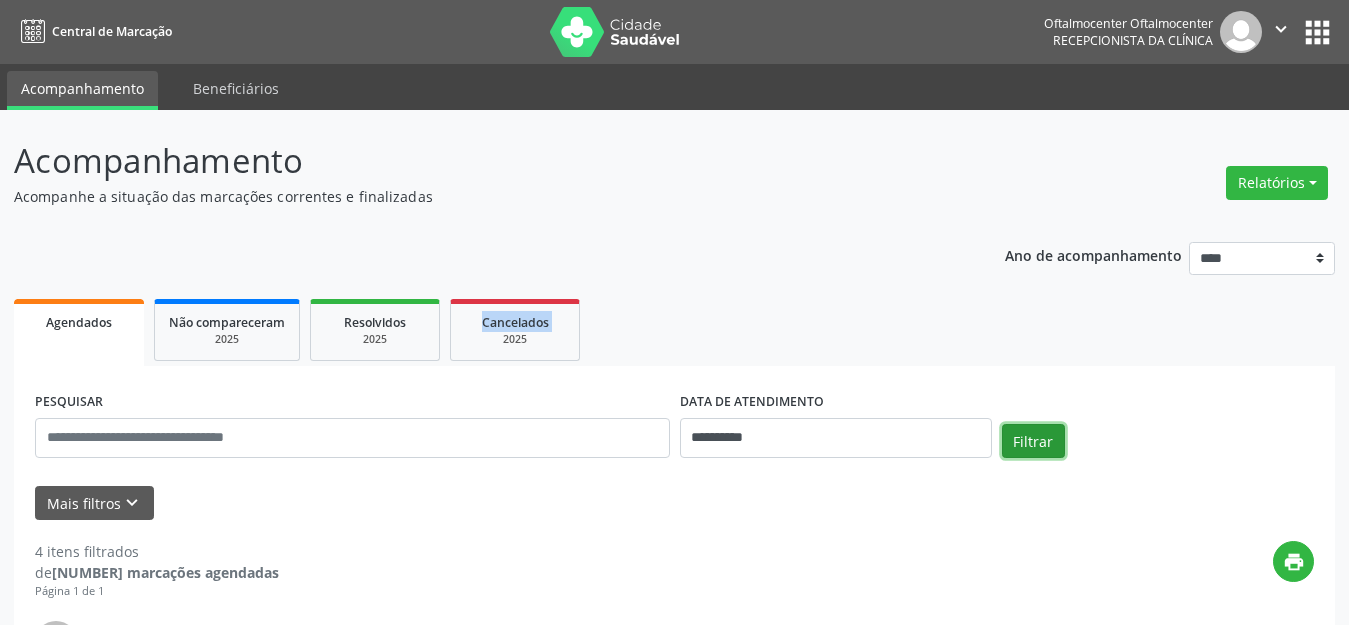 click on "Filtrar" at bounding box center (1033, 441) 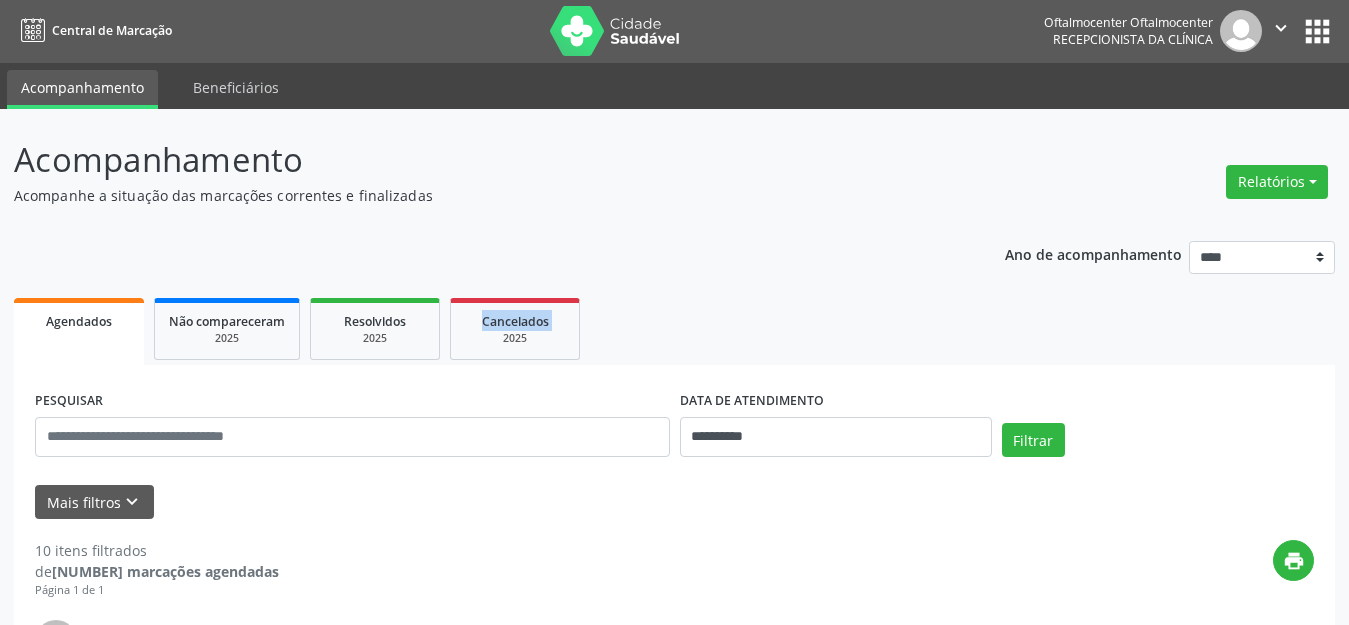 scroll, scrollTop: 0, scrollLeft: 0, axis: both 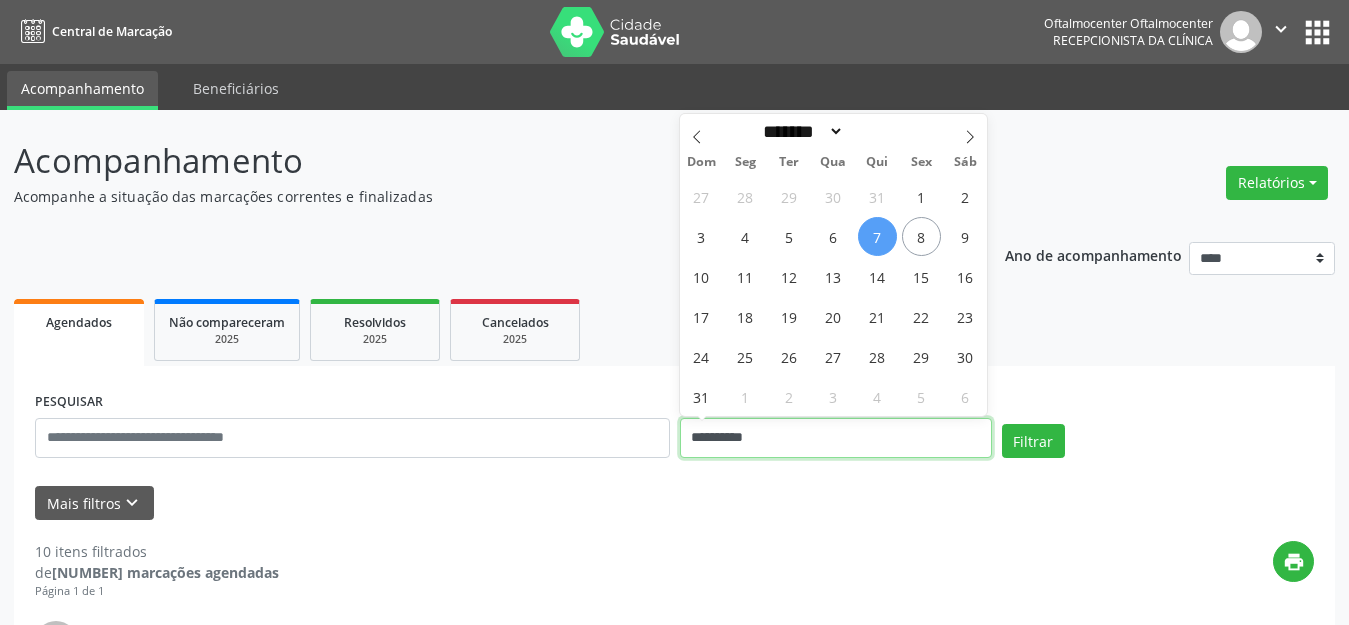 click on "**********" at bounding box center (836, 438) 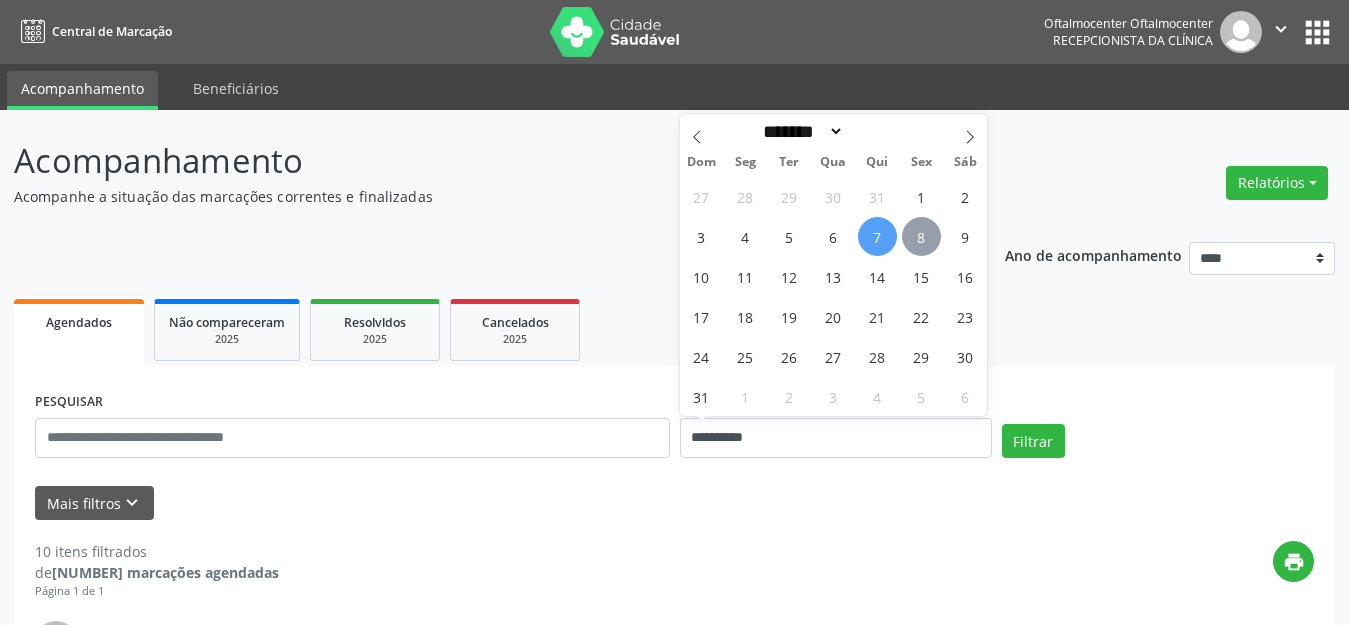 click on "8" at bounding box center [921, 236] 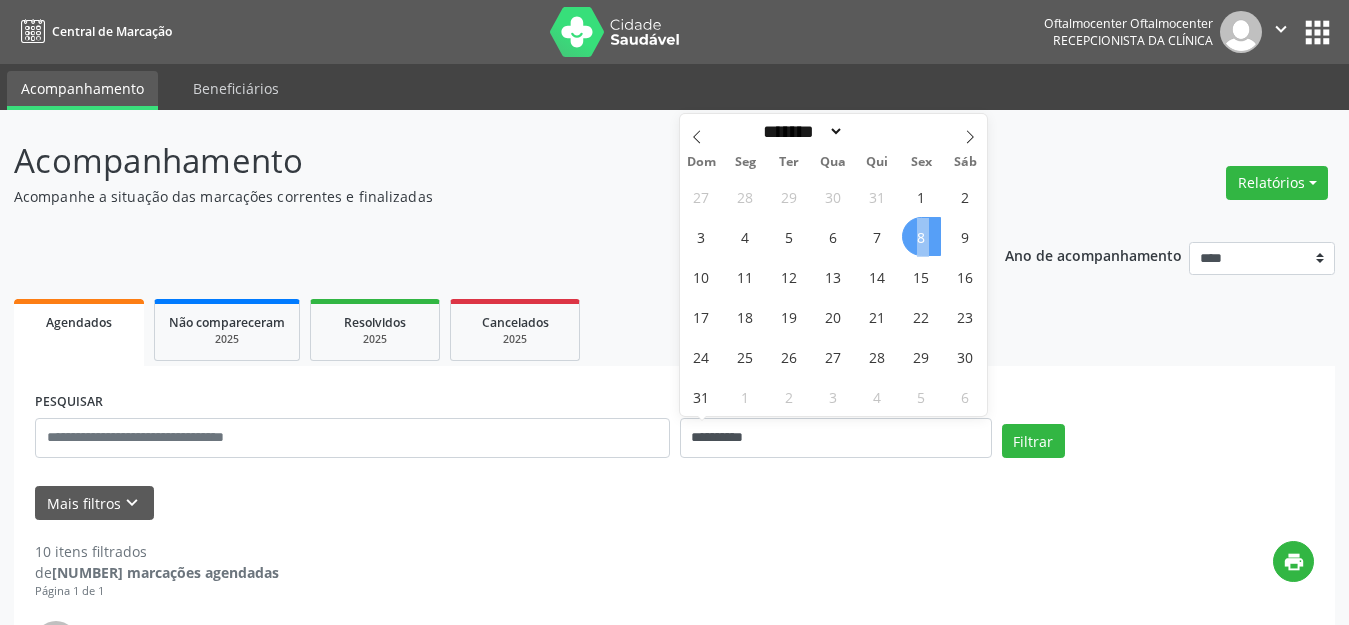 click on "8" at bounding box center [921, 236] 